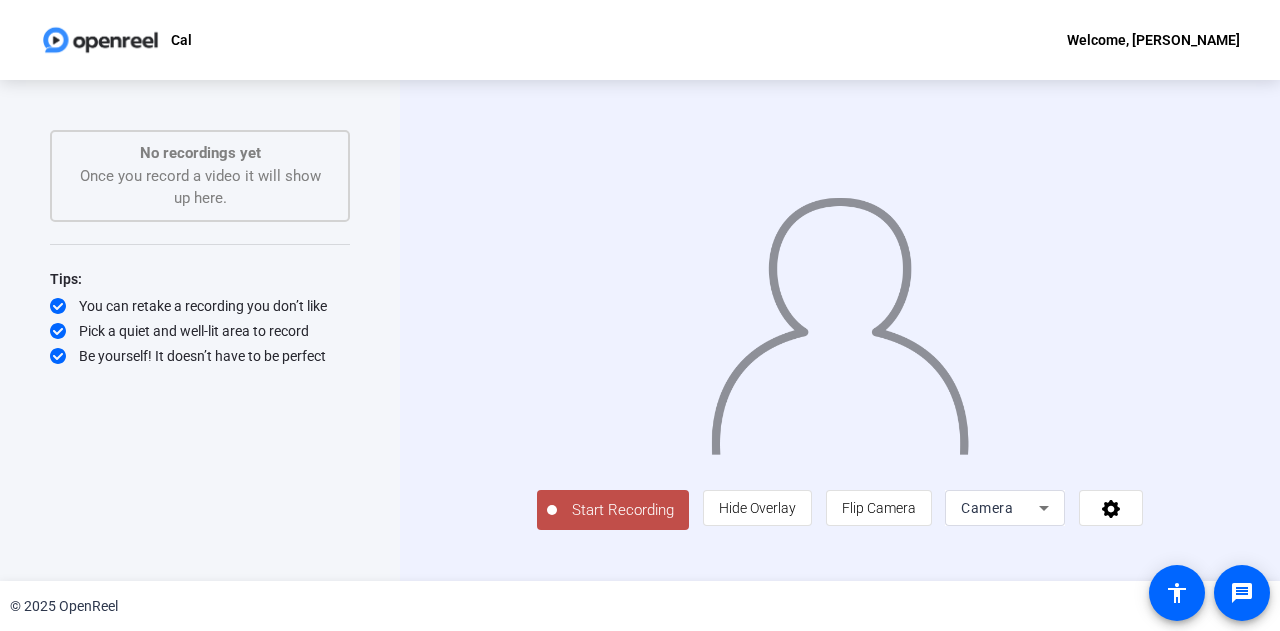 scroll, scrollTop: 0, scrollLeft: 0, axis: both 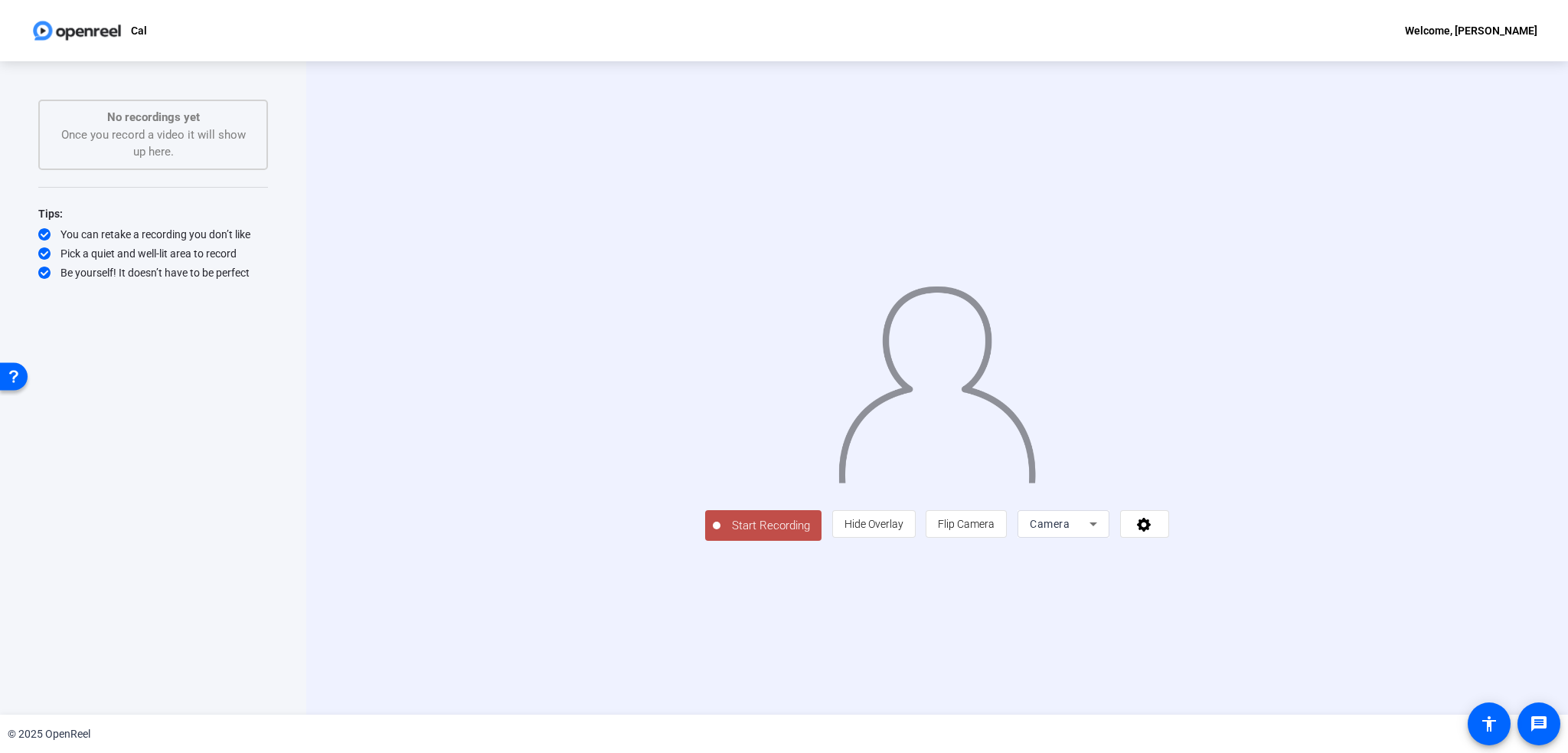 click on "Start Recording" 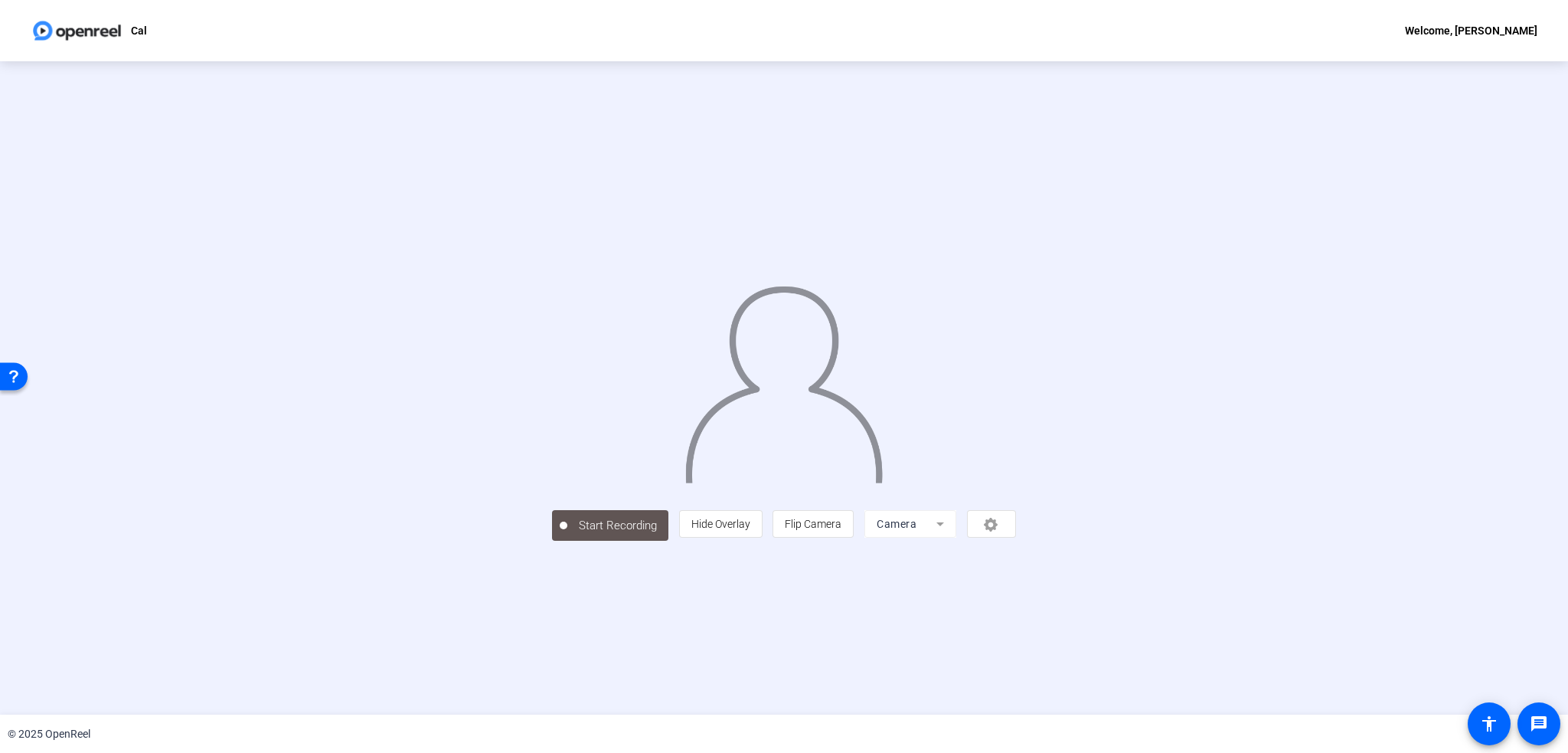 click 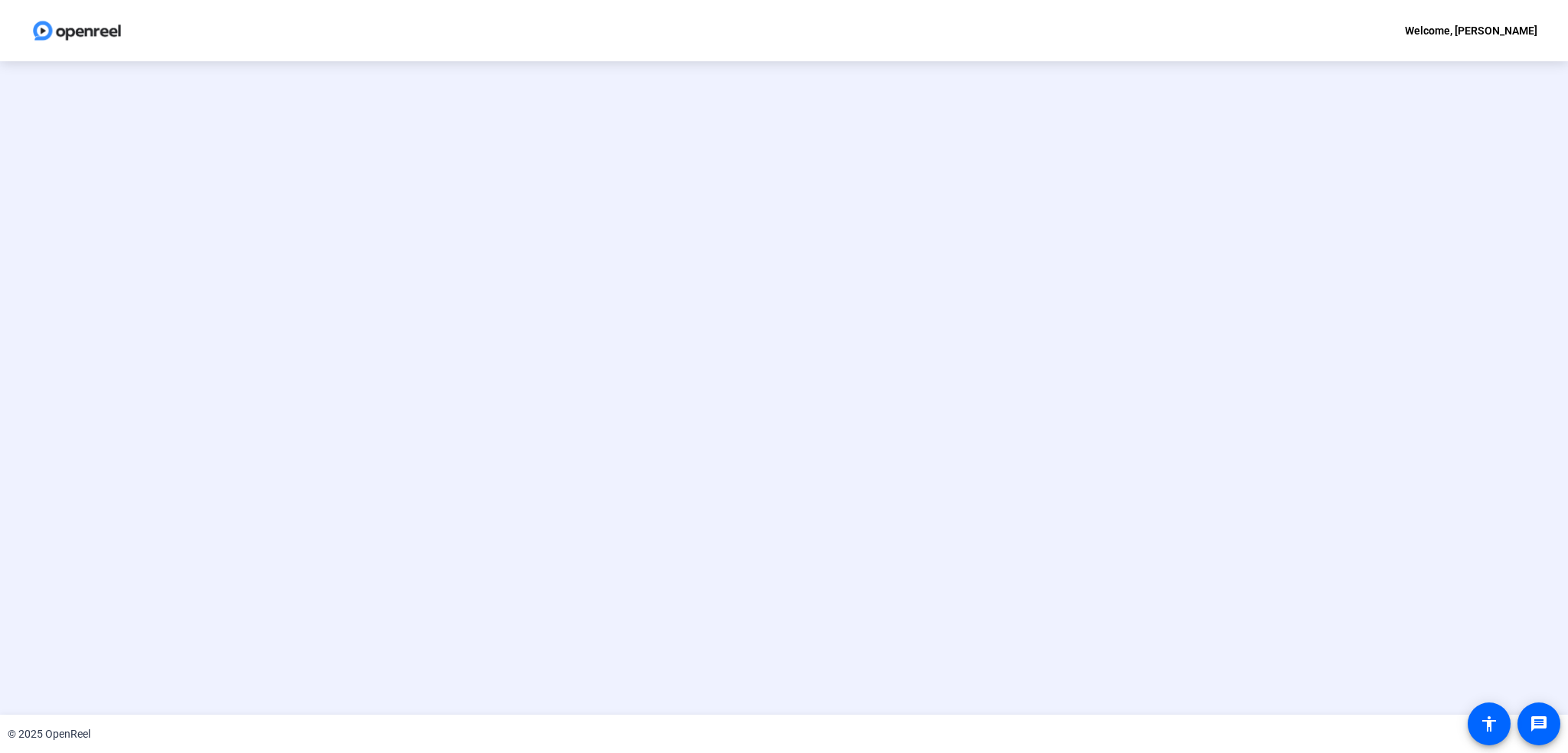 scroll, scrollTop: 0, scrollLeft: 0, axis: both 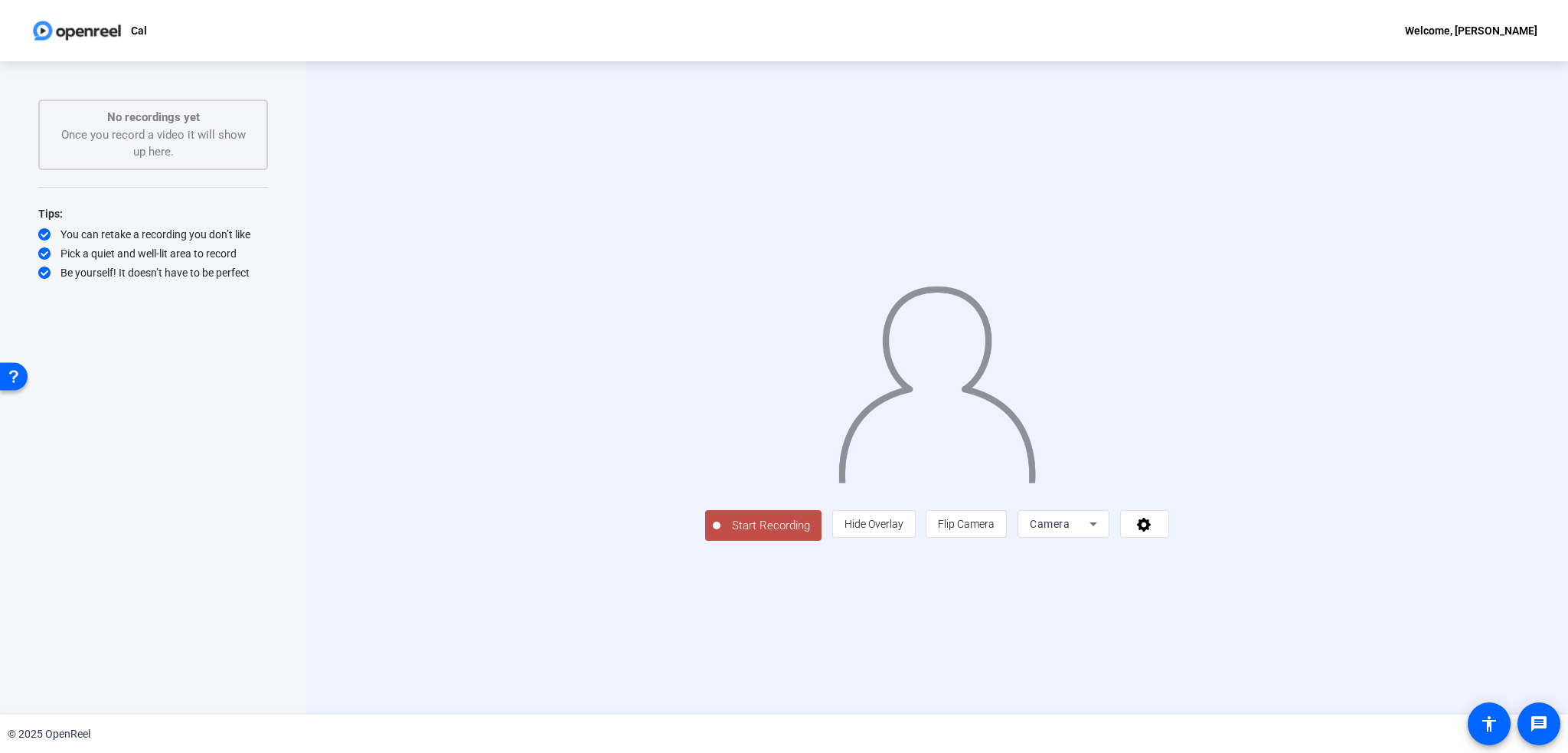 click on "Start Recording" 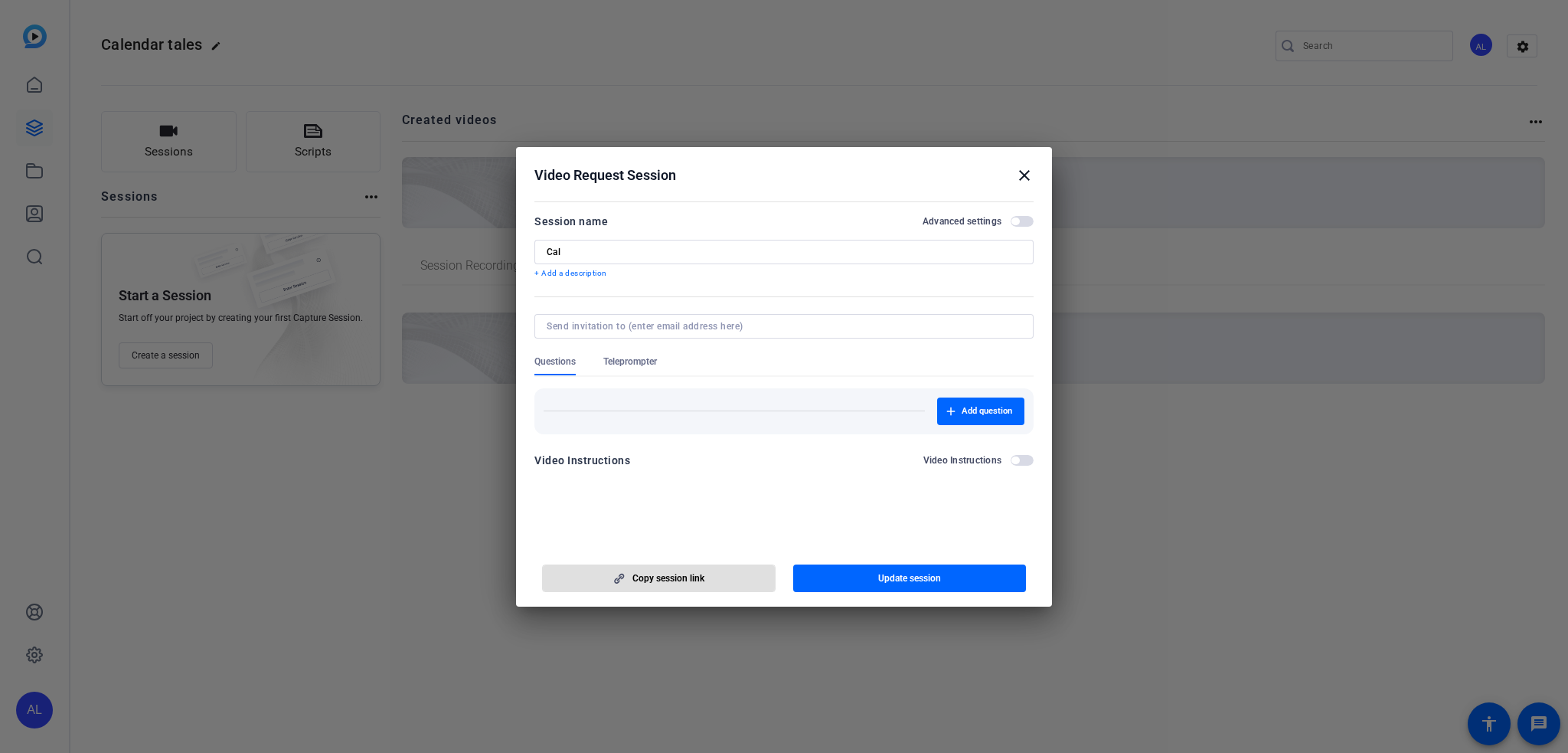 scroll, scrollTop: 0, scrollLeft: 0, axis: both 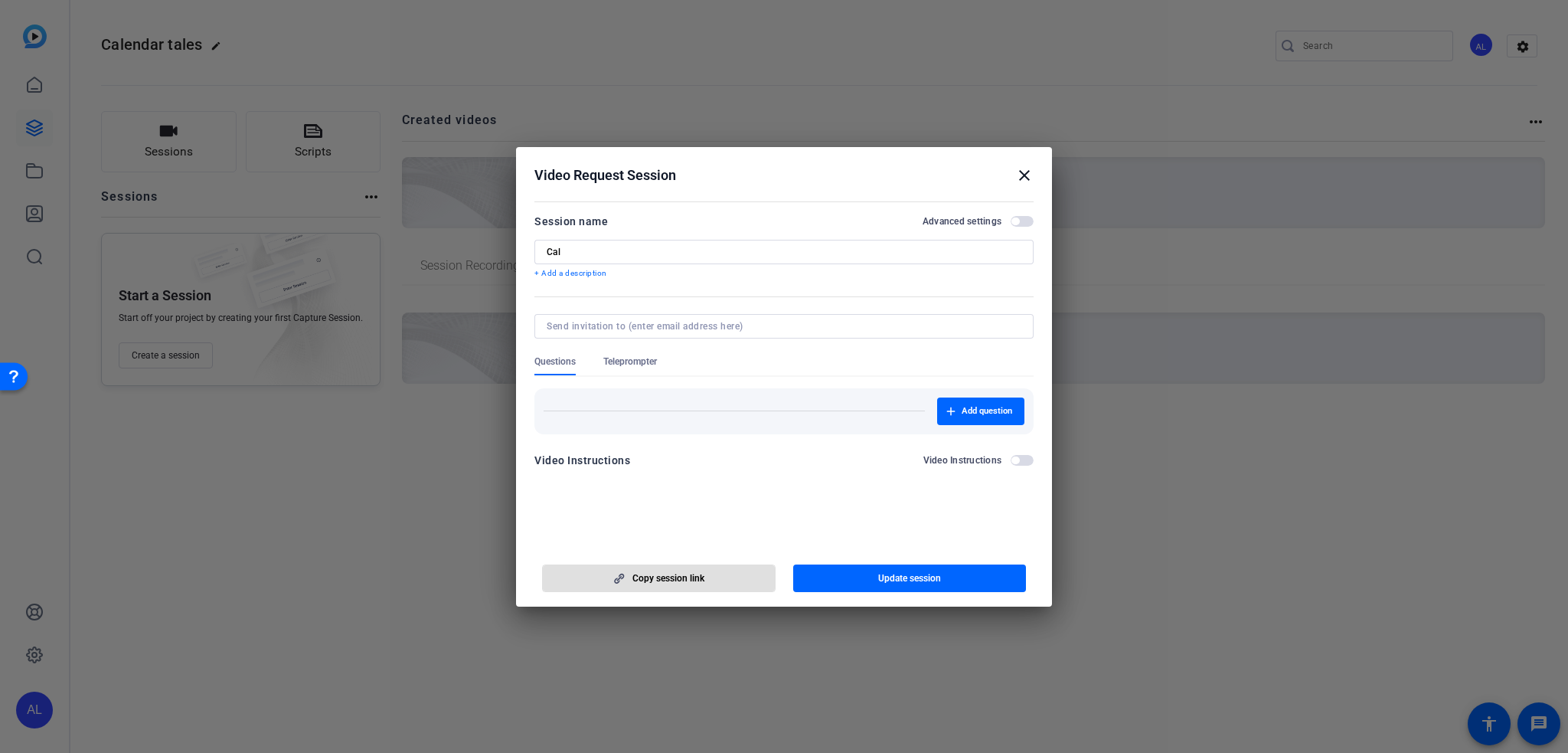 click at bounding box center (658, 578) 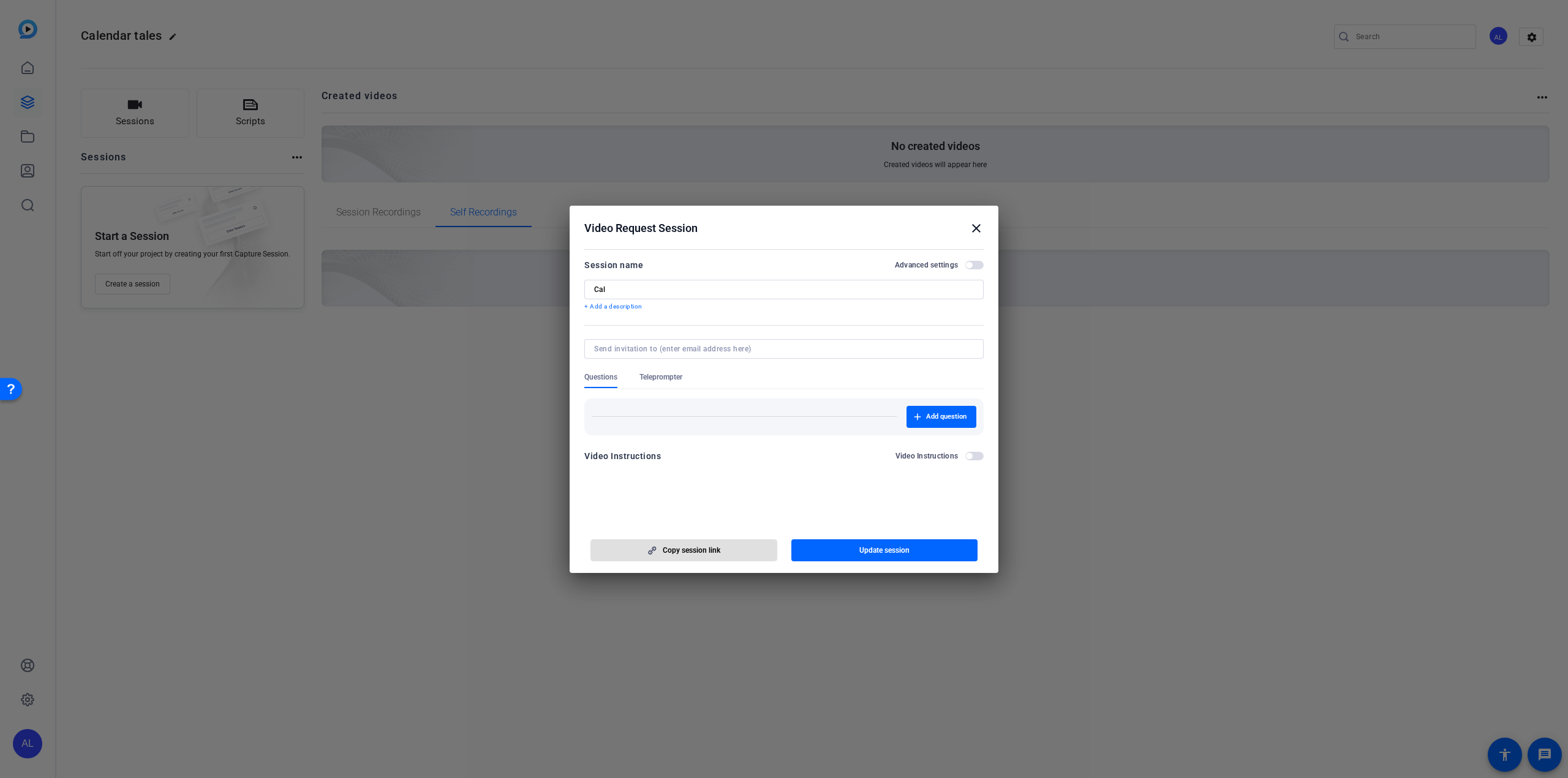 click on "close" at bounding box center (976, 228) 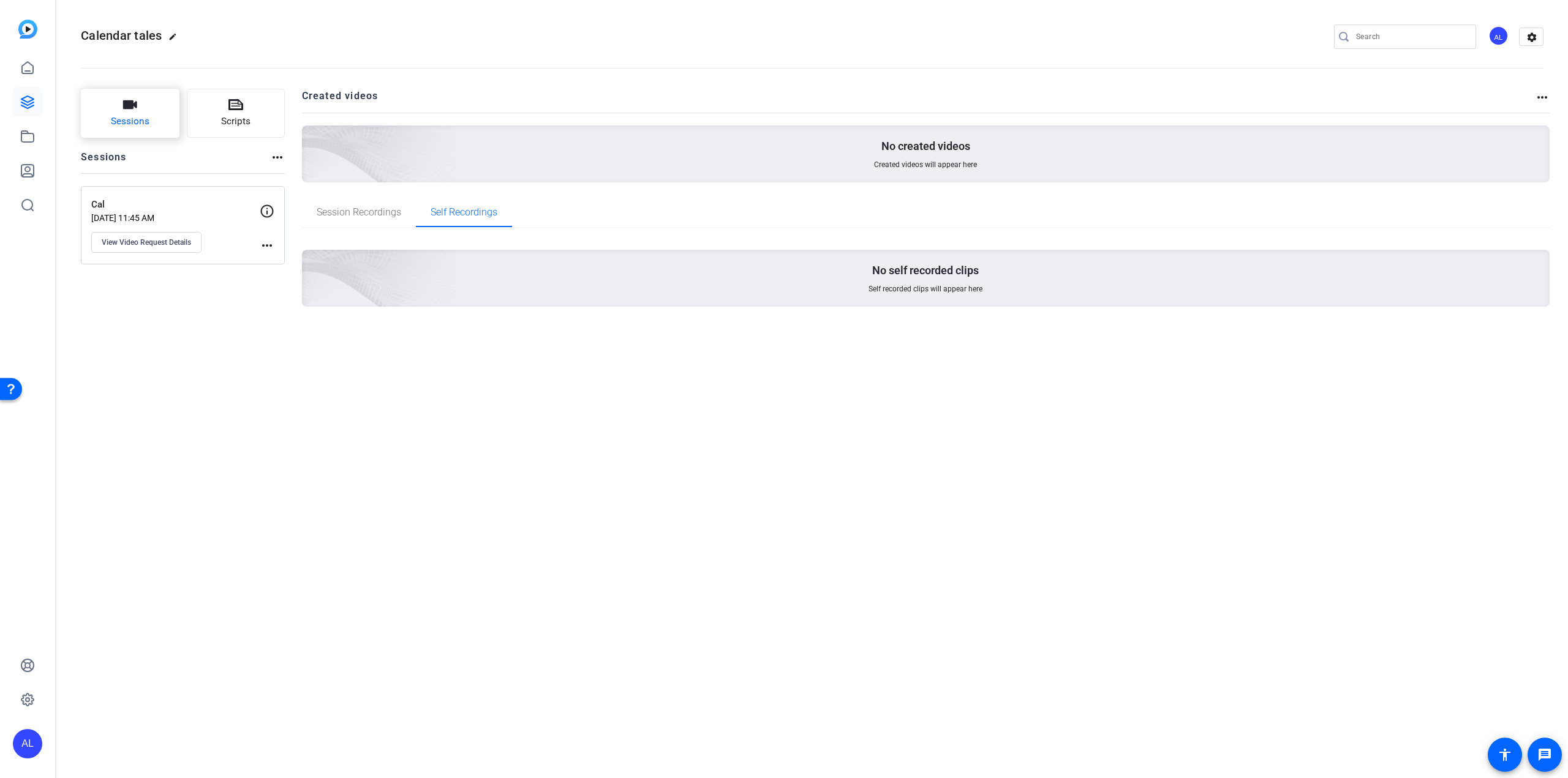 click on "Sessions" 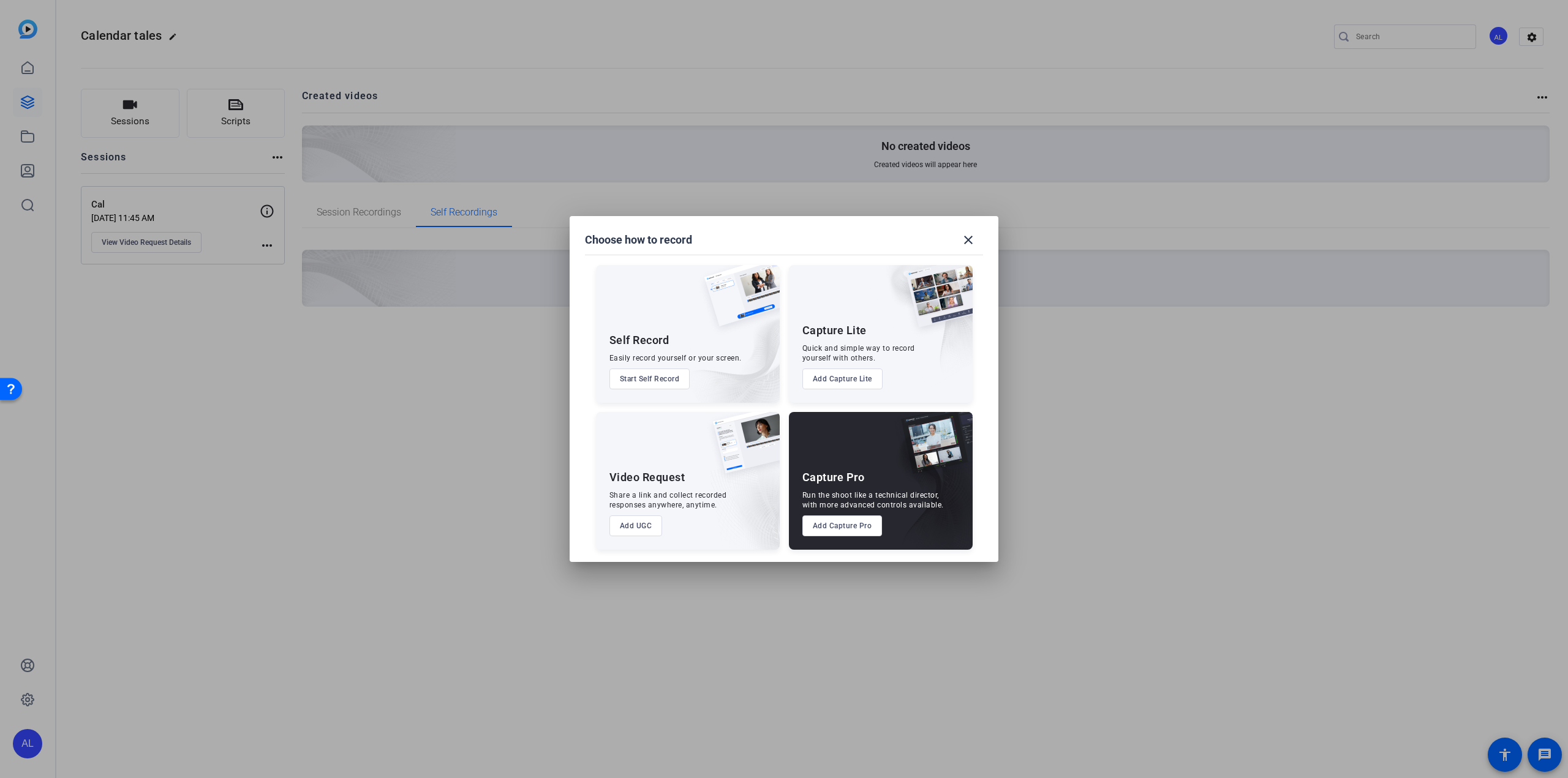 click on "Start Self Record" at bounding box center (650, 379) 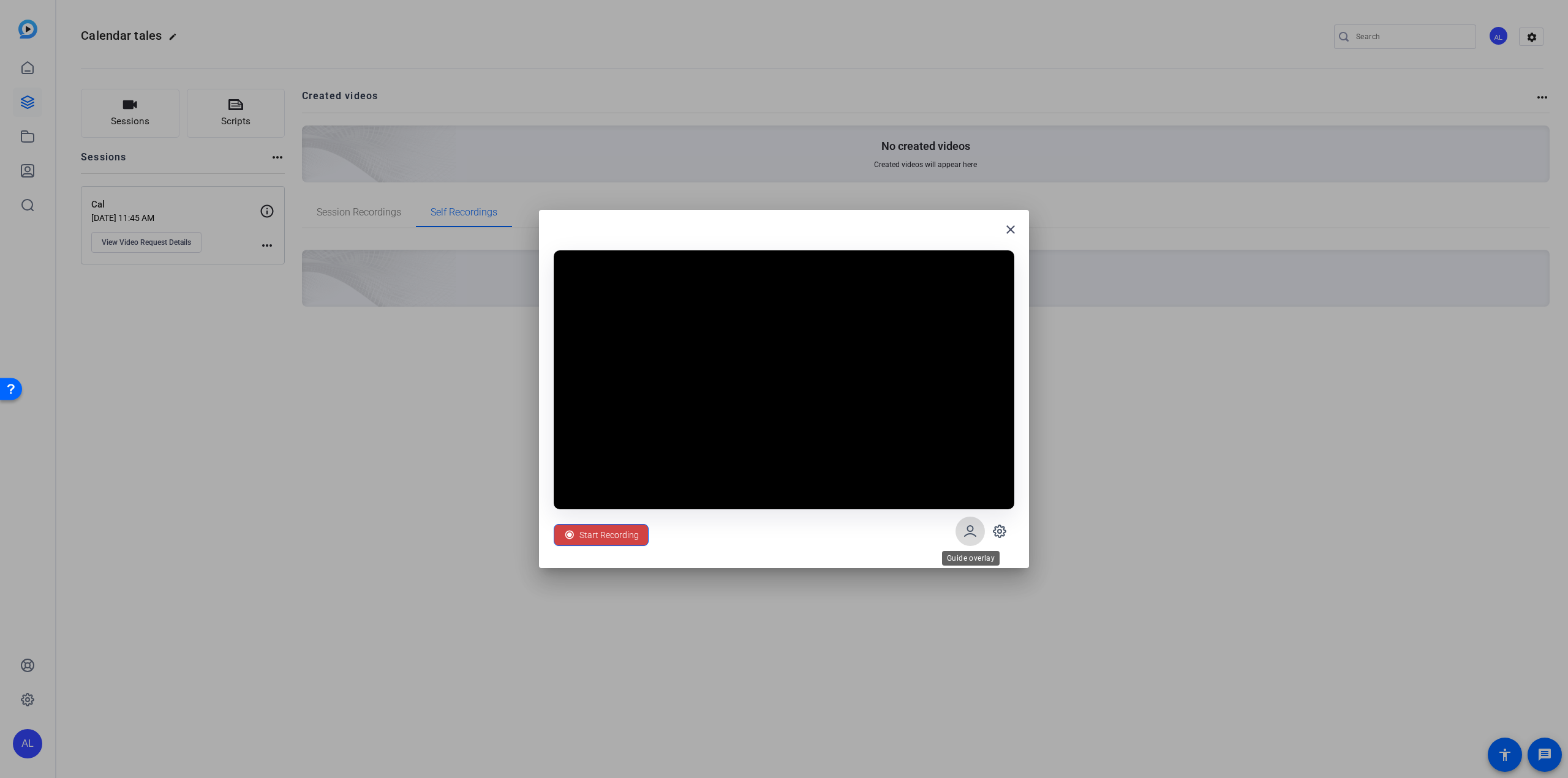 click at bounding box center [970, 531] 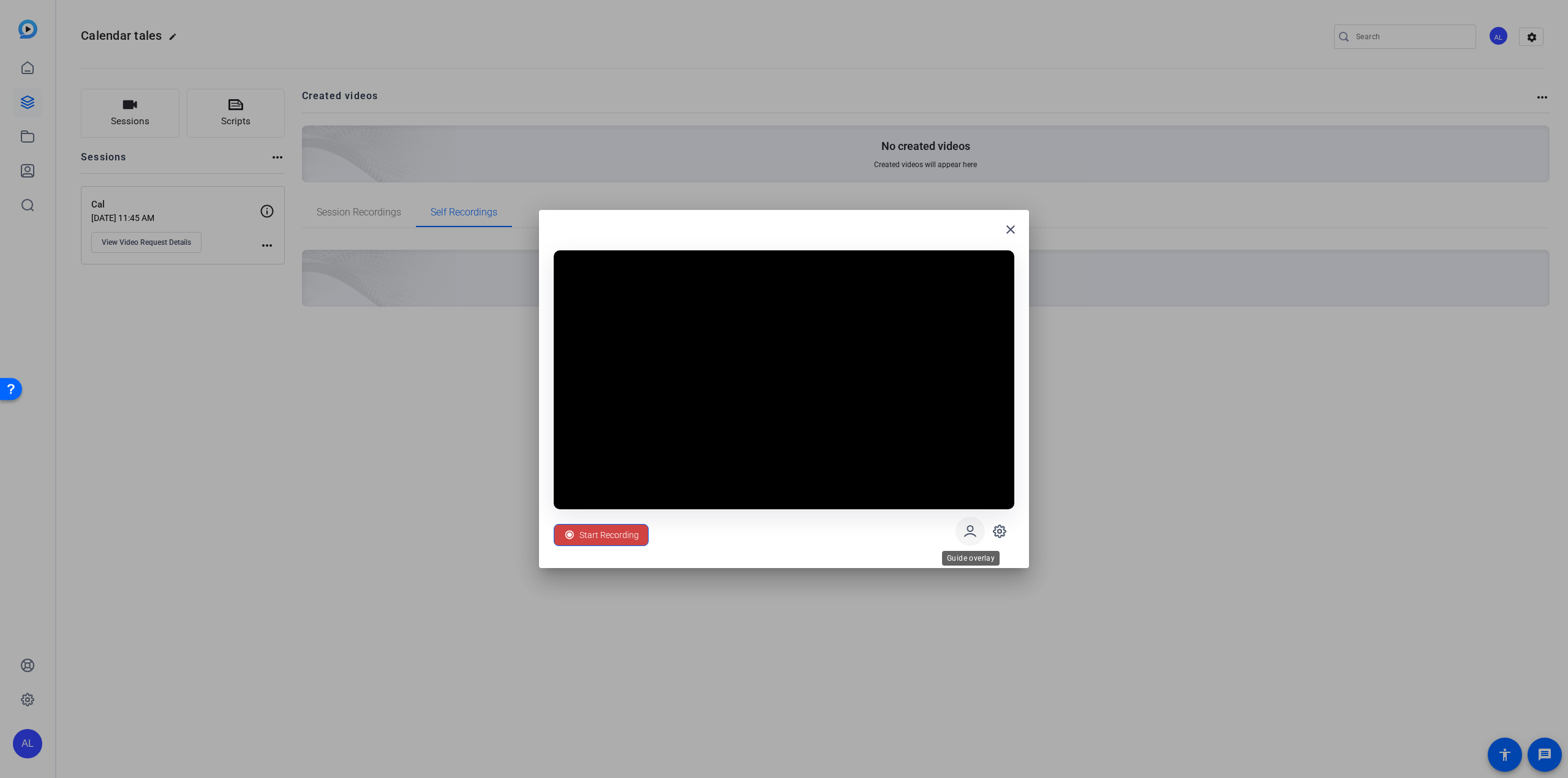 click 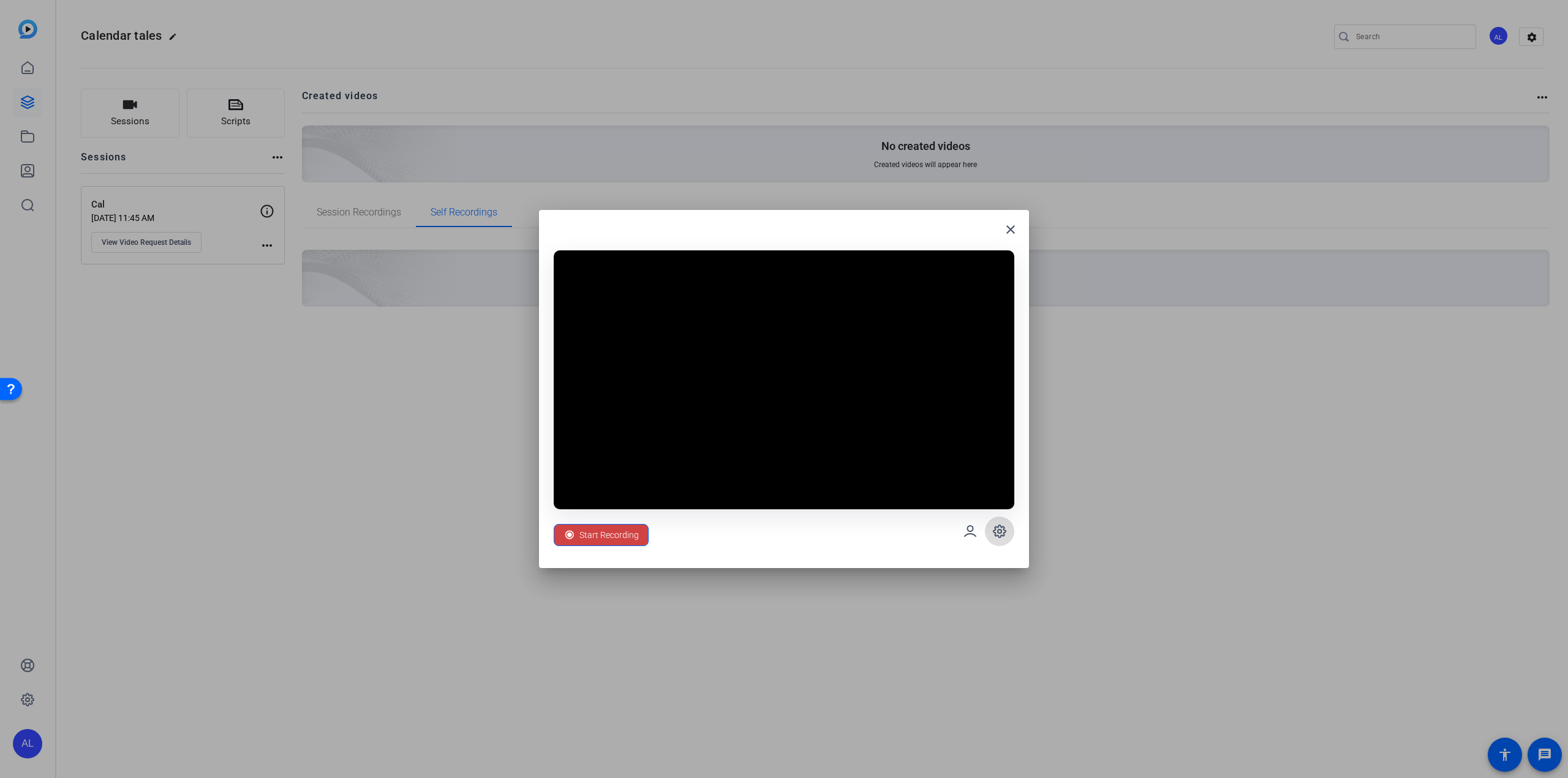 click 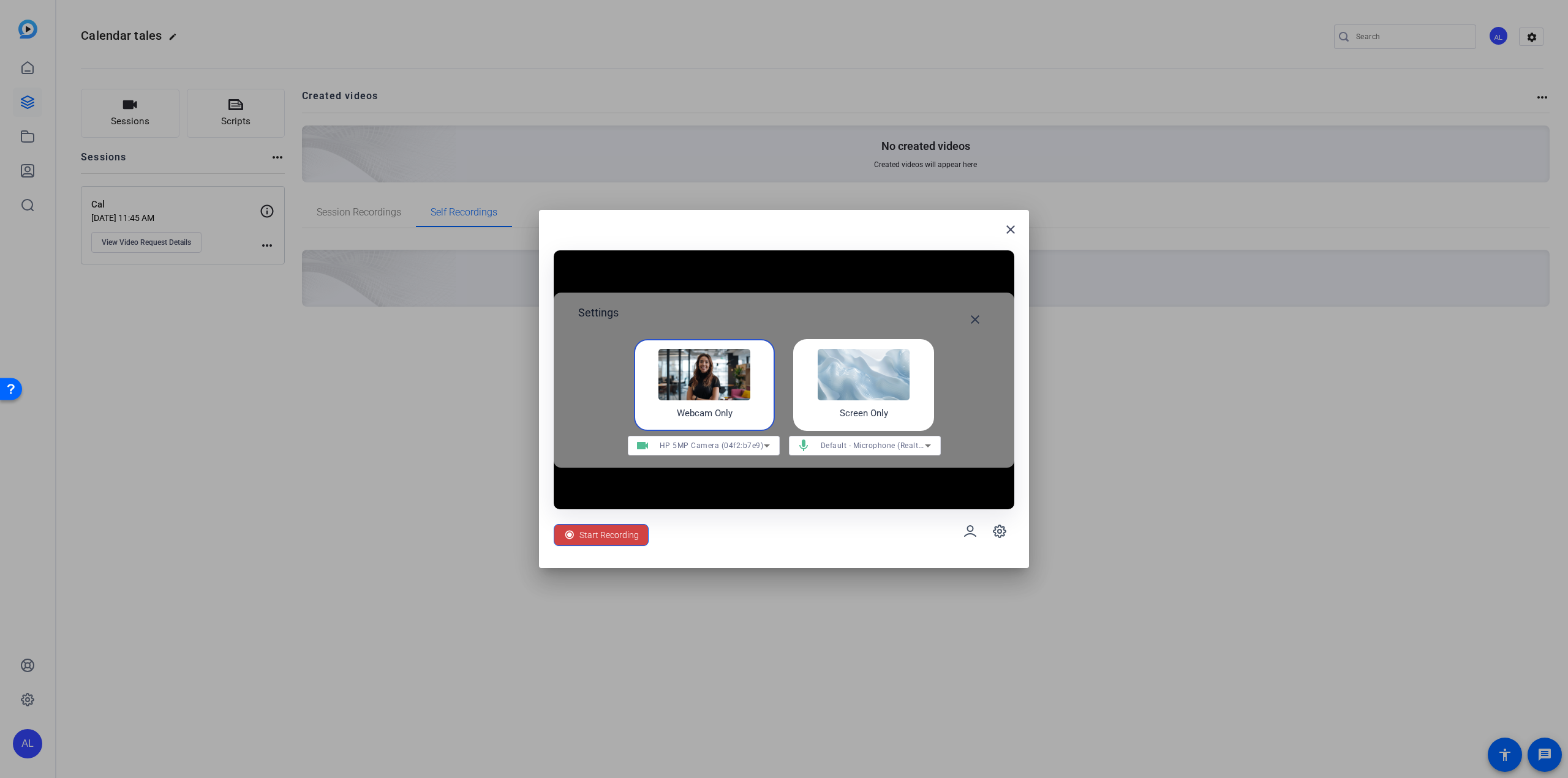 click on "Screen Only" at bounding box center (864, 413) 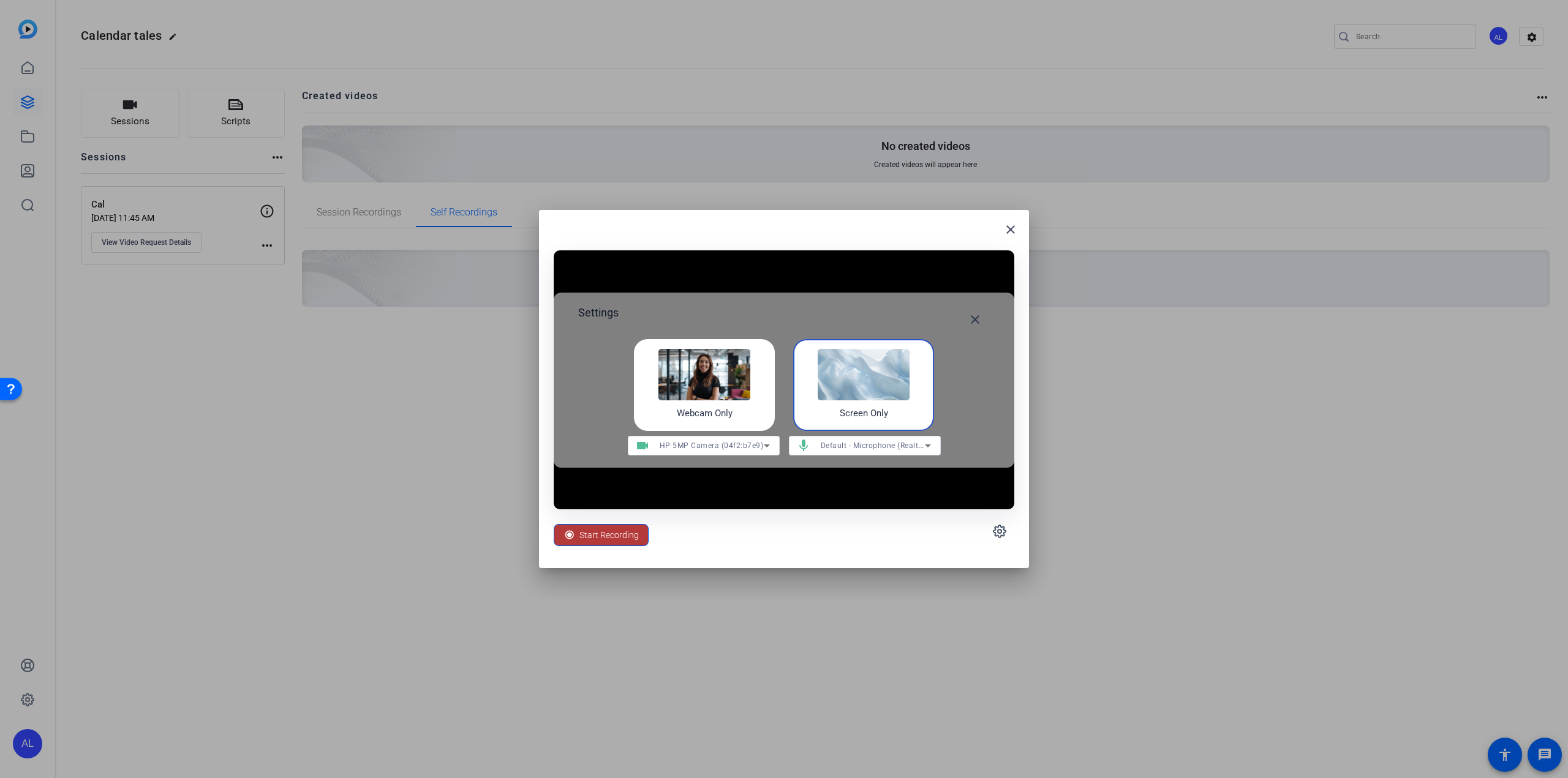 click on "Start Recording" at bounding box center (609, 535) 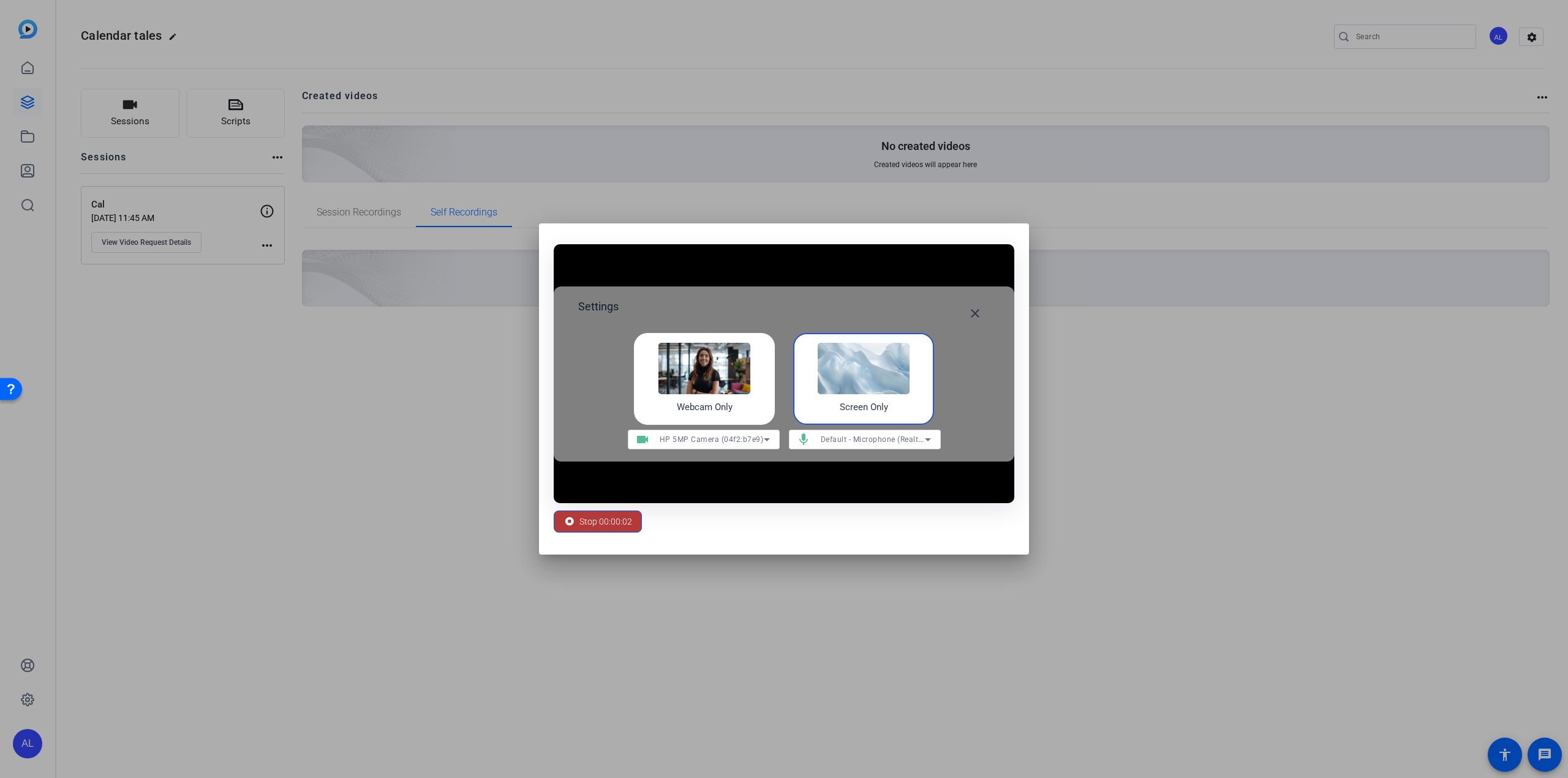click on "Stop 00:00:02" at bounding box center (606, 522) 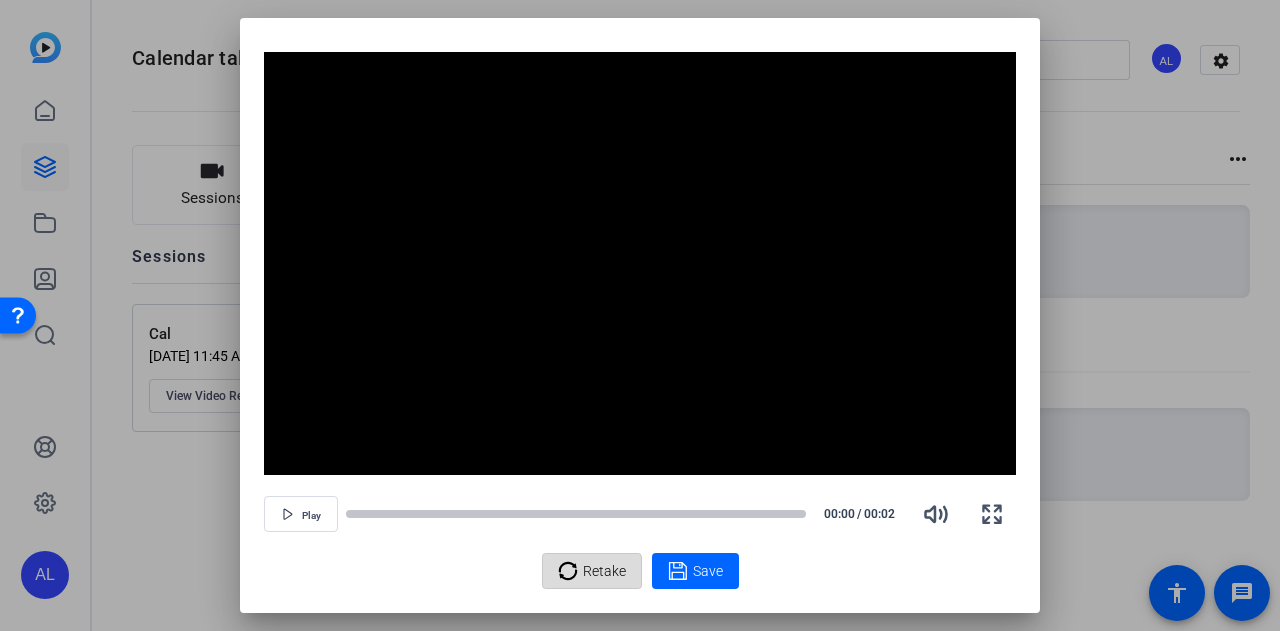 click on "Retake" at bounding box center [604, 571] 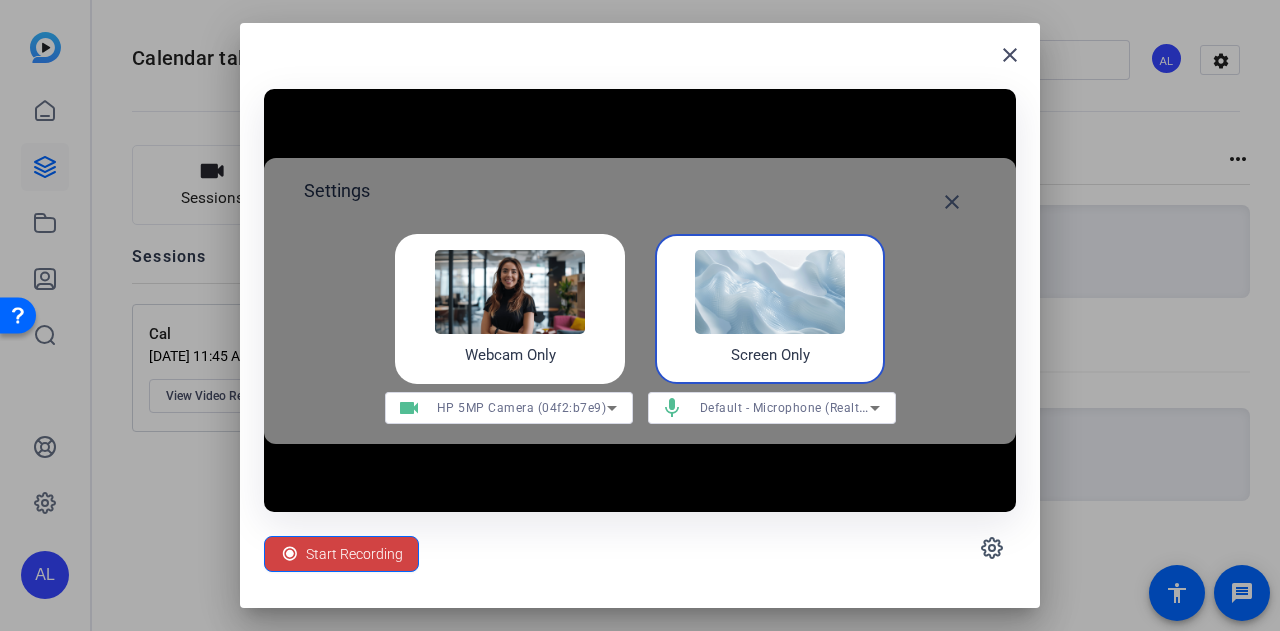 click at bounding box center (770, 292) 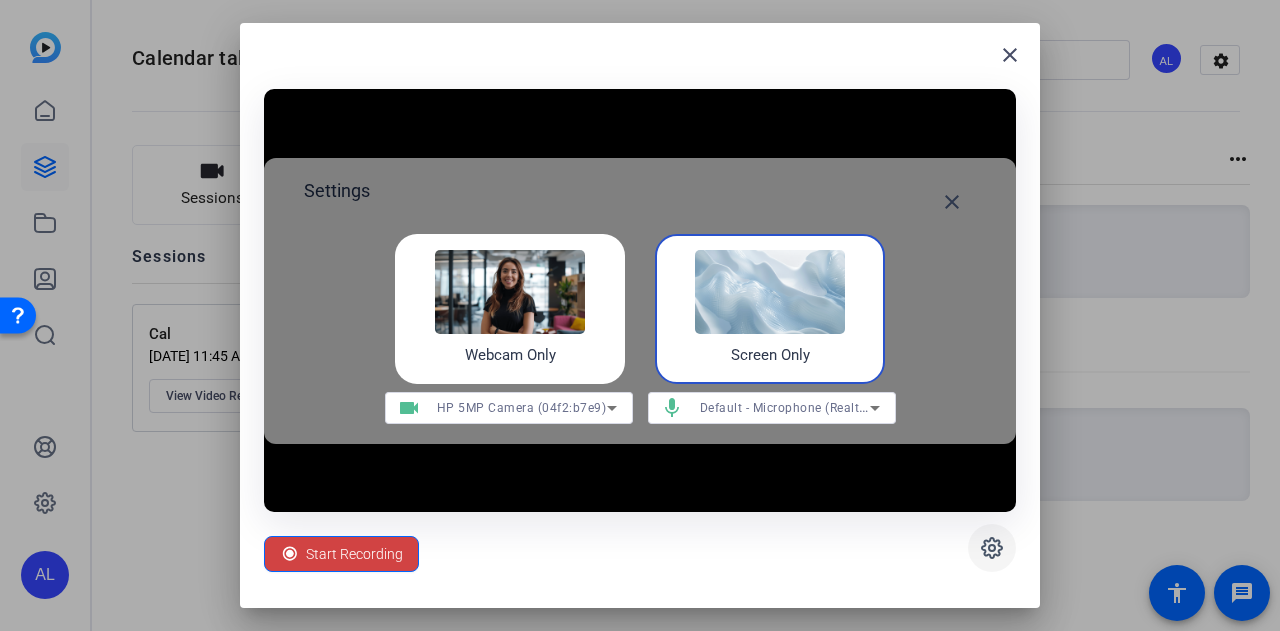 click at bounding box center [992, 548] 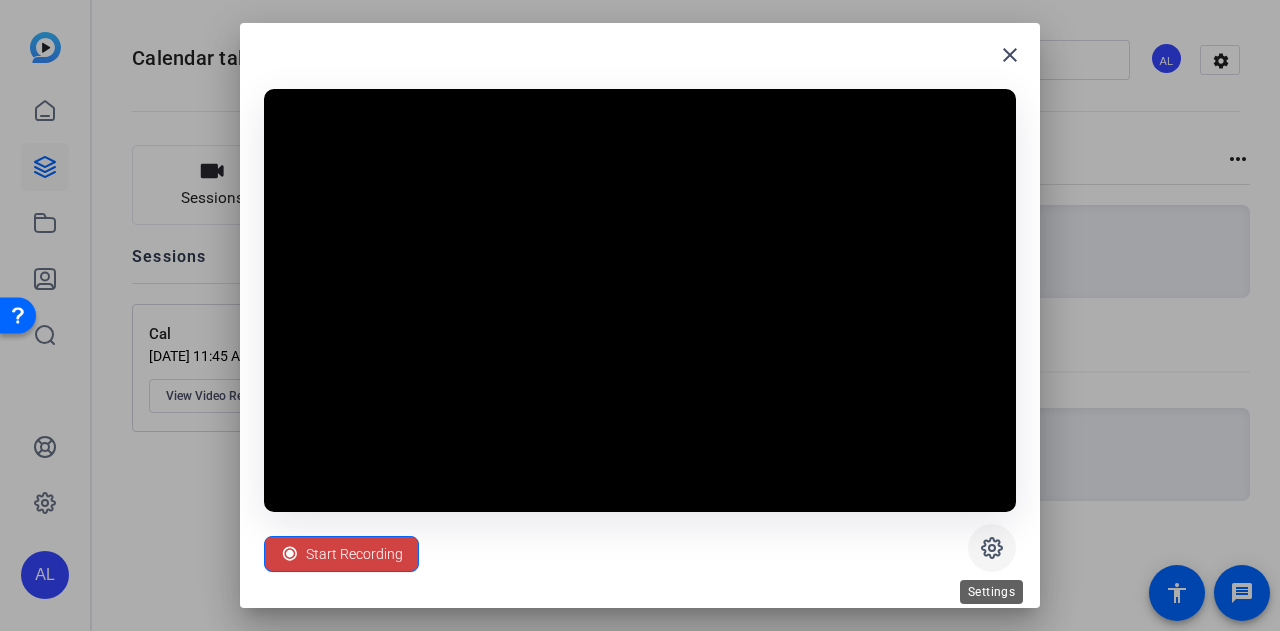 click 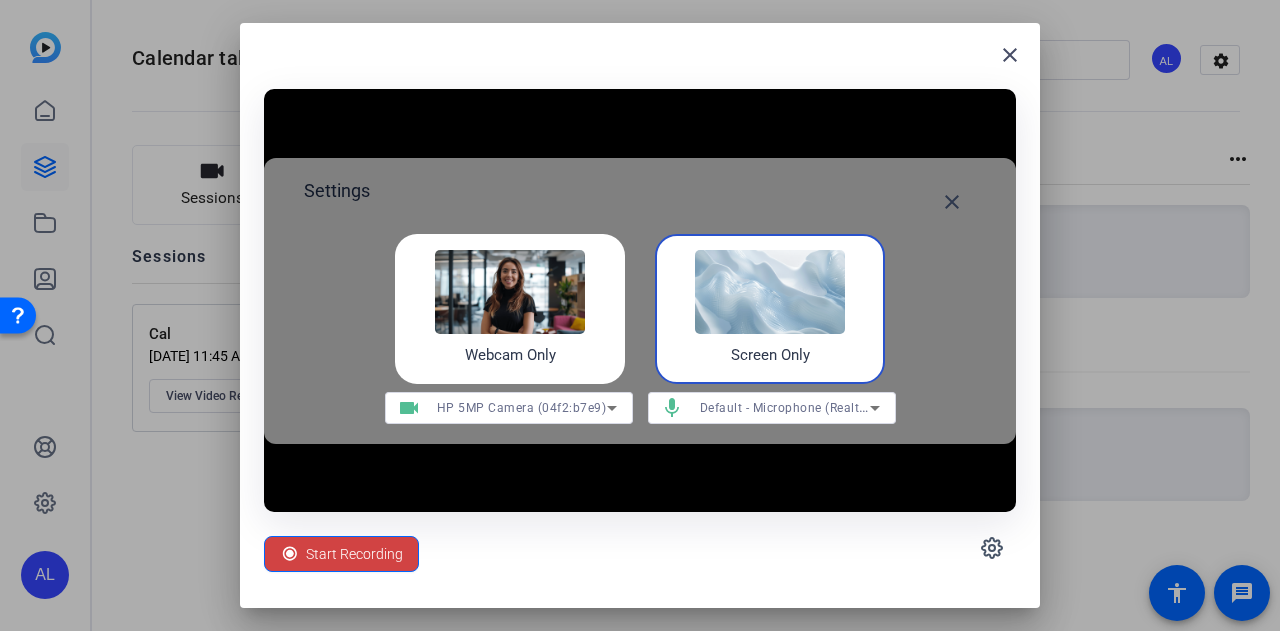 drag, startPoint x: 985, startPoint y: 544, endPoint x: 586, endPoint y: 518, distance: 399.84622 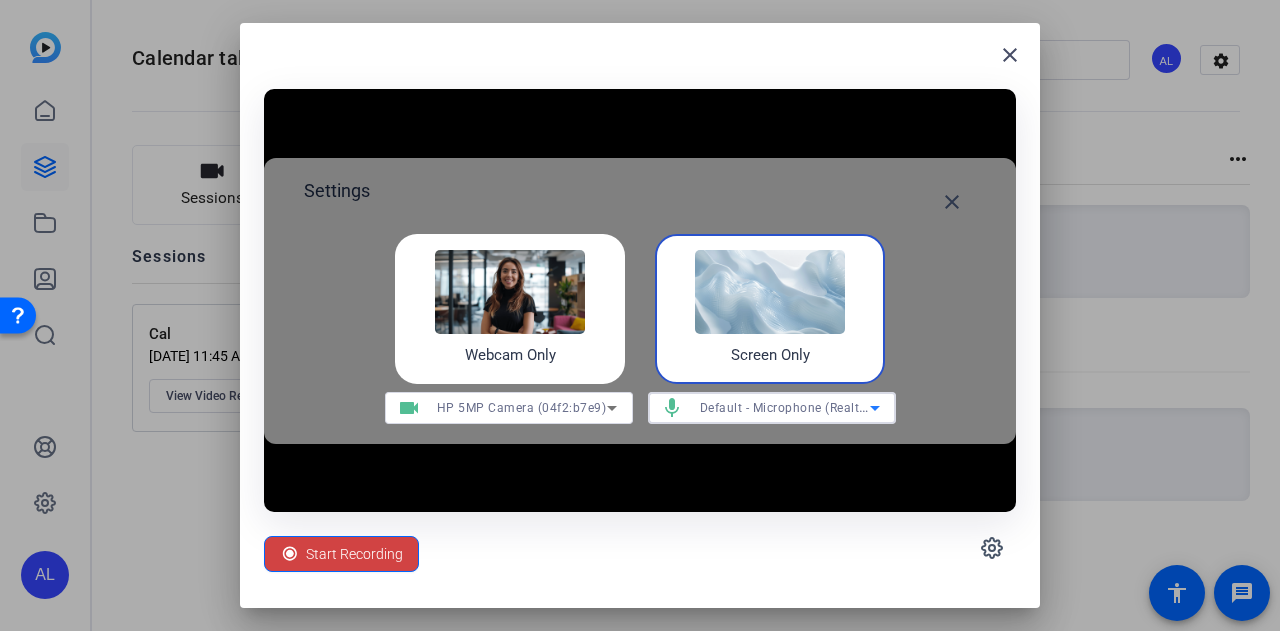 click on "Default - Microphone (Realtek(R) Audio)" at bounding box center (816, 407) 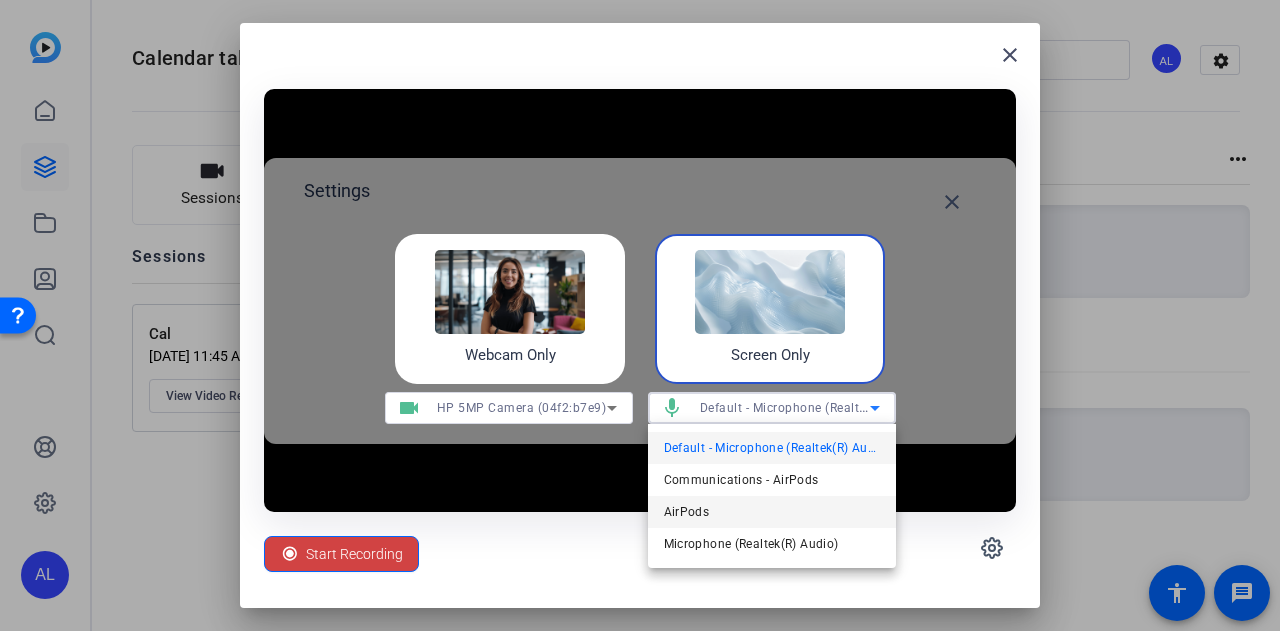 drag, startPoint x: 723, startPoint y: 477, endPoint x: 699, endPoint y: 517, distance: 46.647614 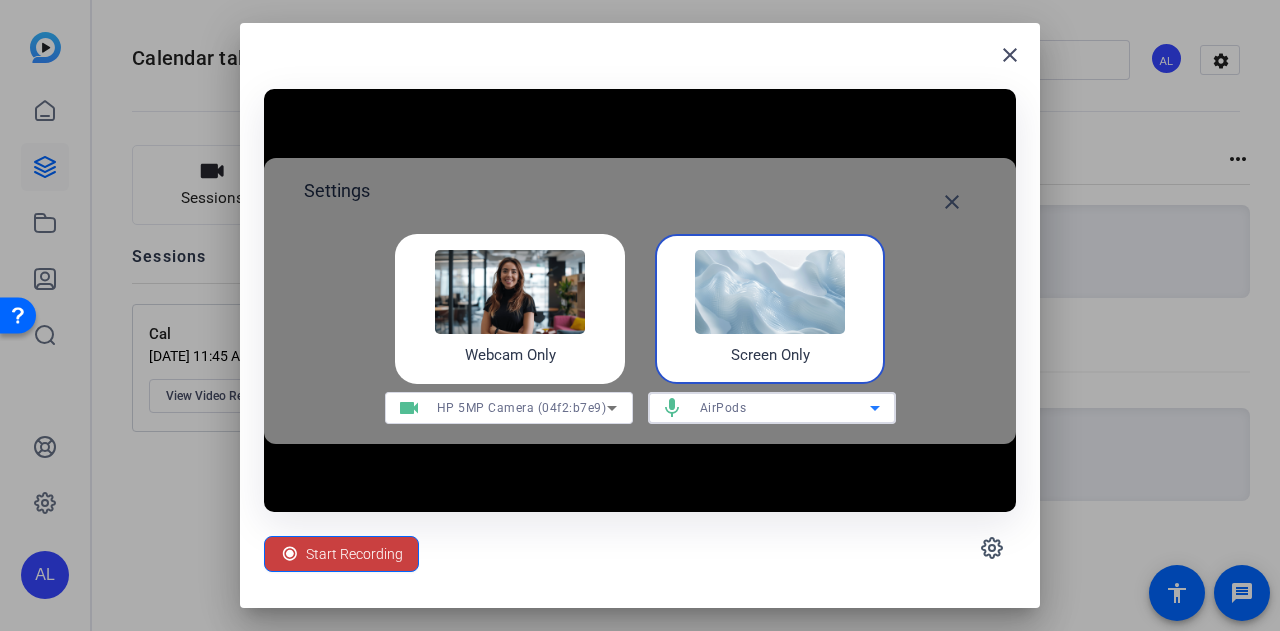 click on "Start Recording" at bounding box center [354, 554] 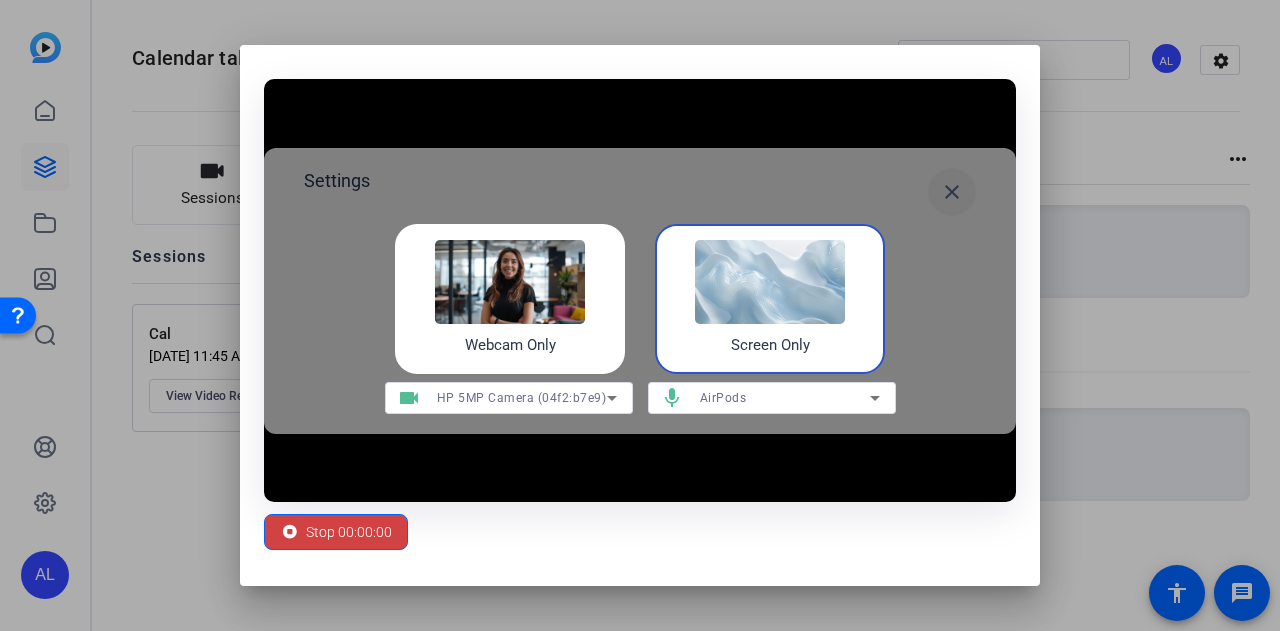 click on "close" at bounding box center (952, 192) 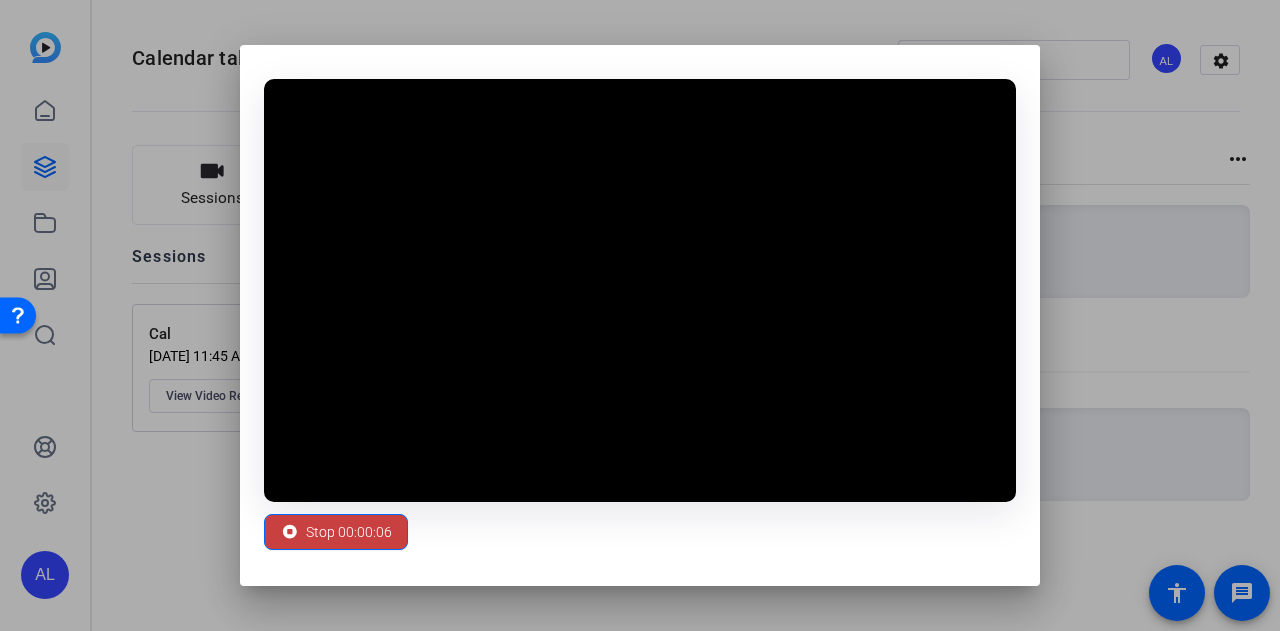 click on "Stop 00:00:06" at bounding box center (349, 532) 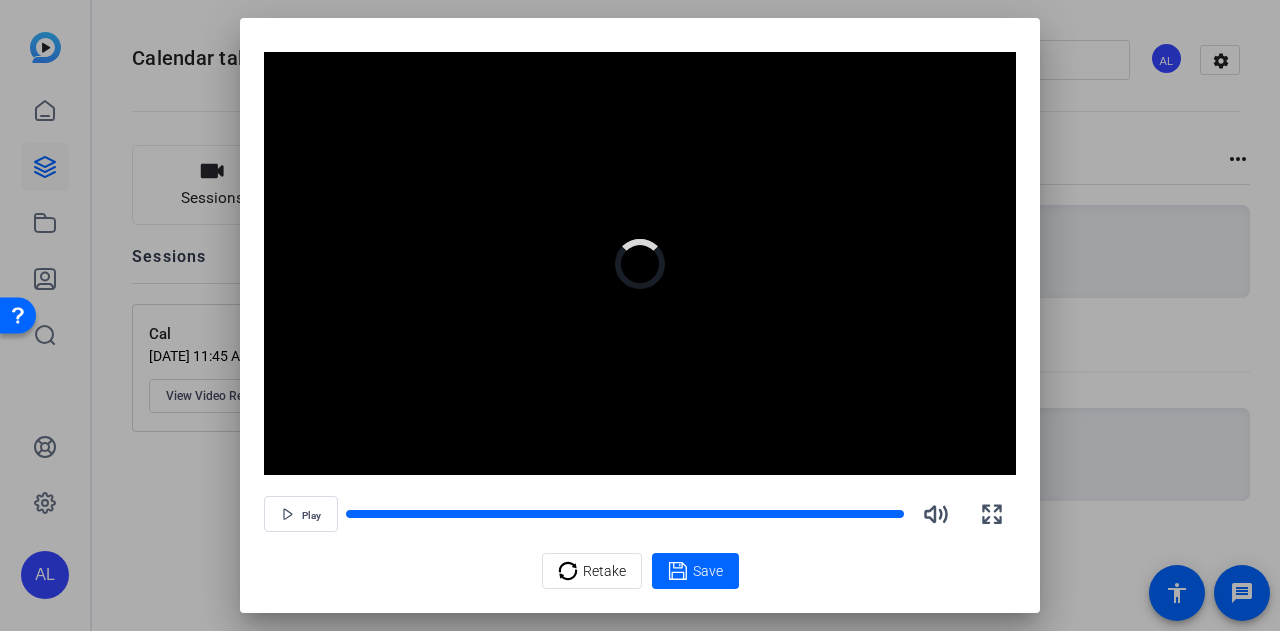 click on "Play" at bounding box center [640, 514] 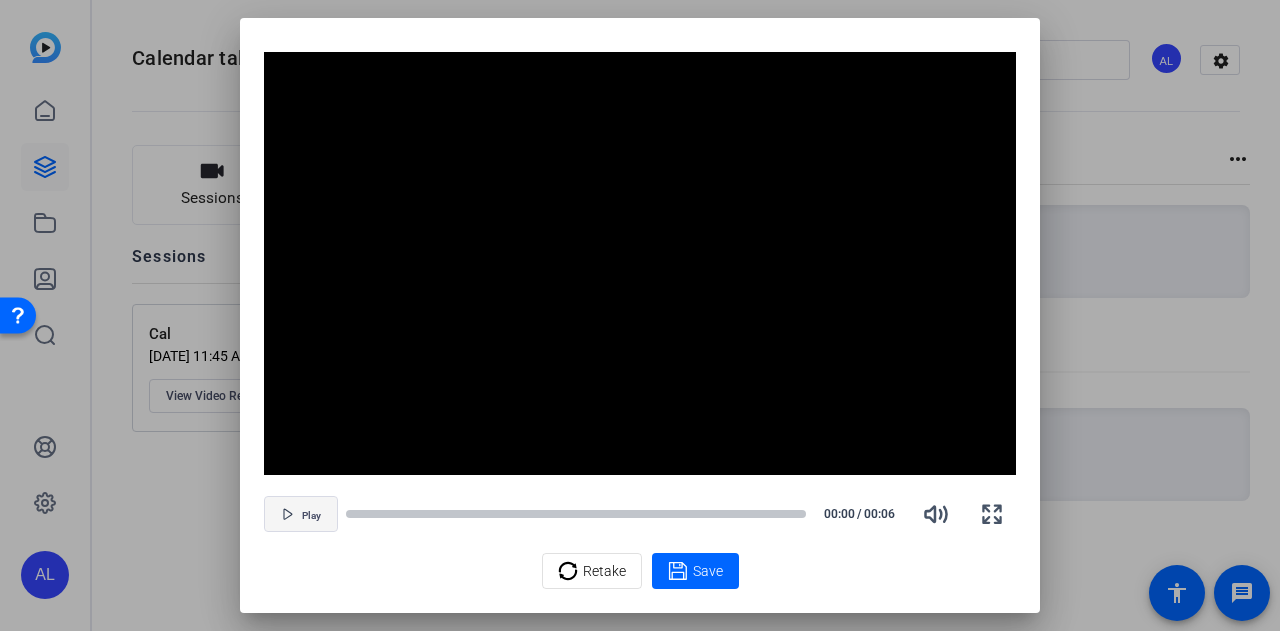 click at bounding box center (301, 514) 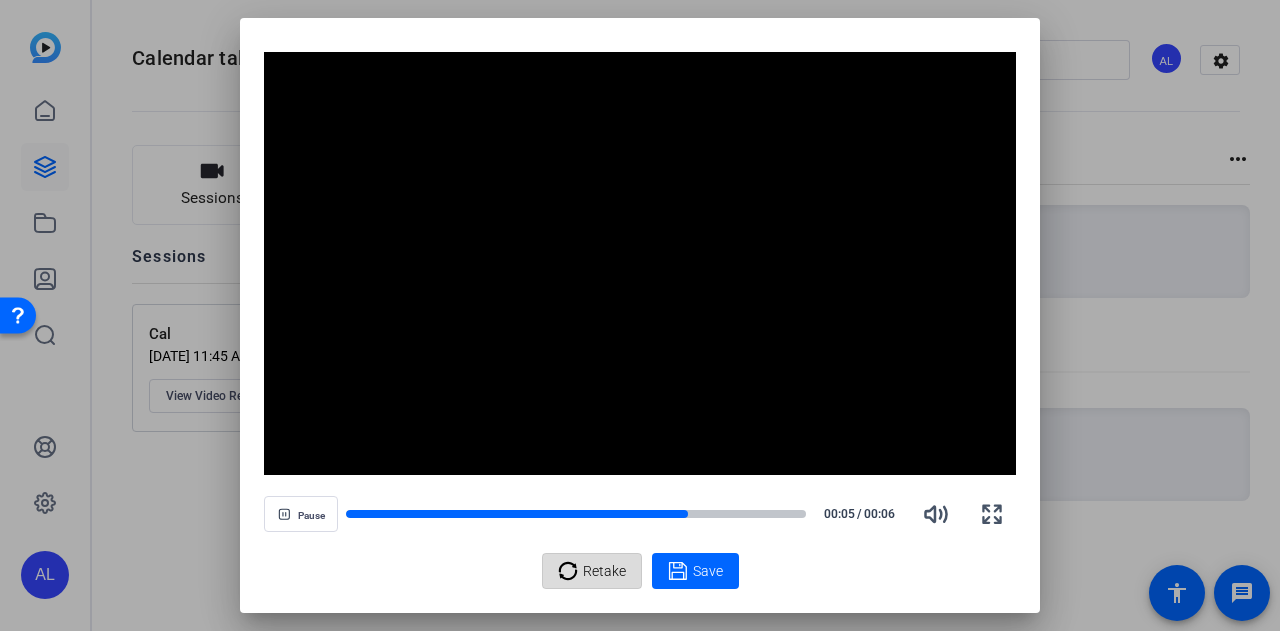 click on "Retake" at bounding box center [604, 571] 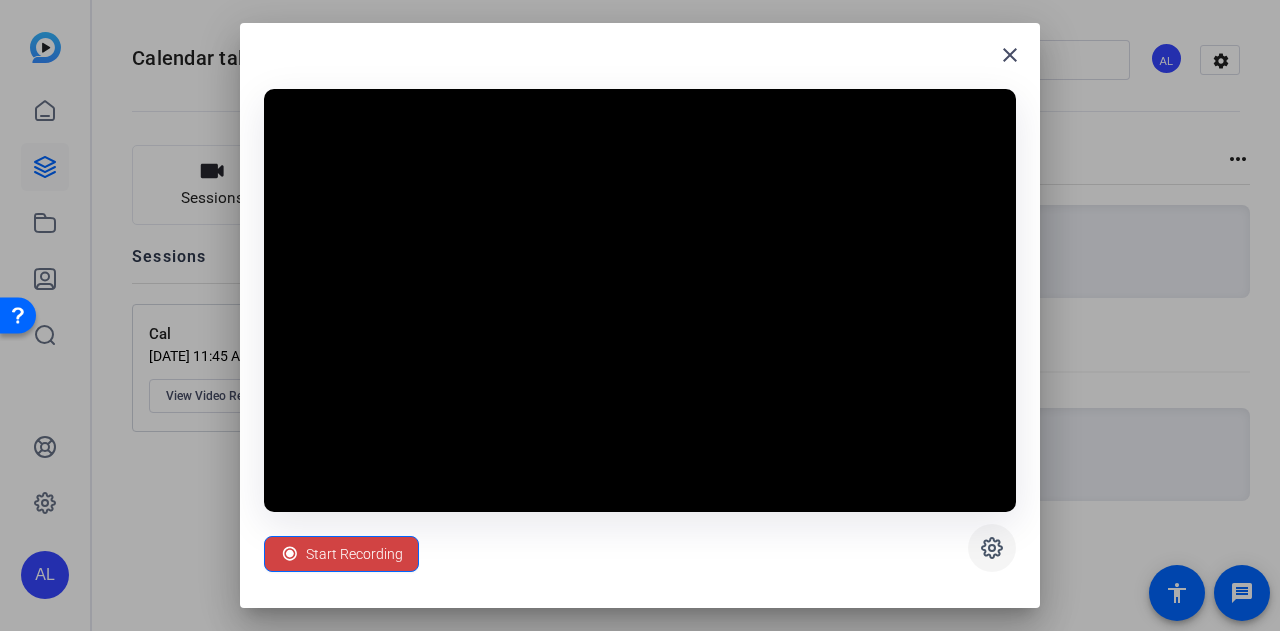 click 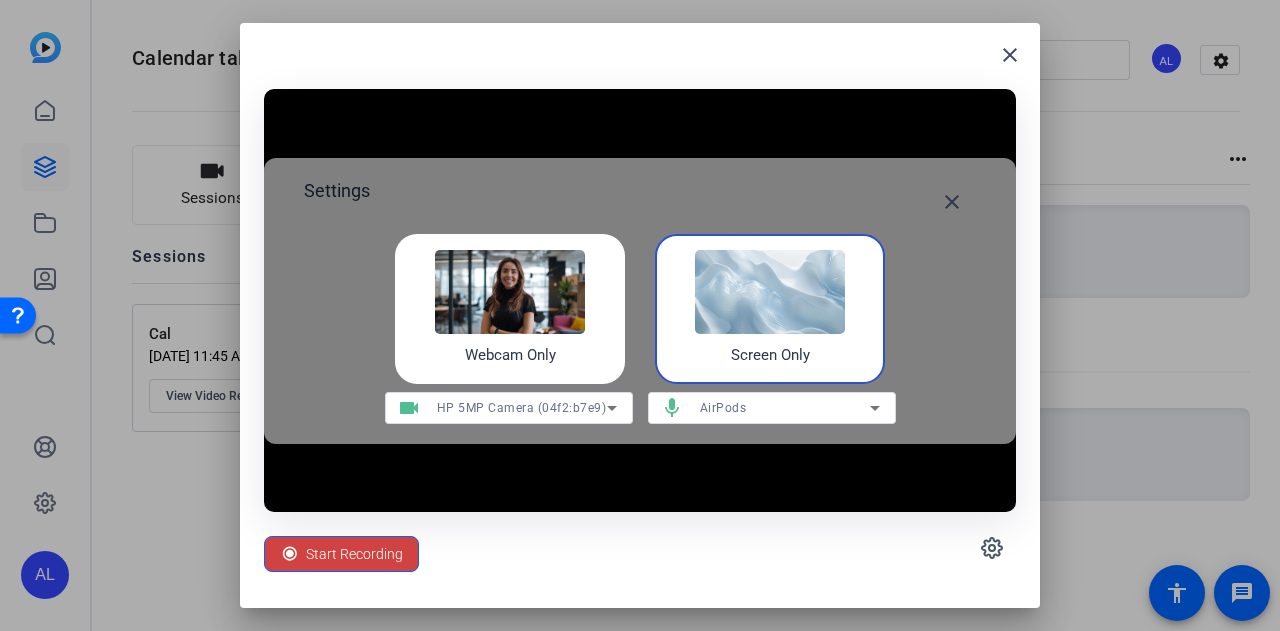 drag, startPoint x: 993, startPoint y: 546, endPoint x: 849, endPoint y: 285, distance: 298.0889 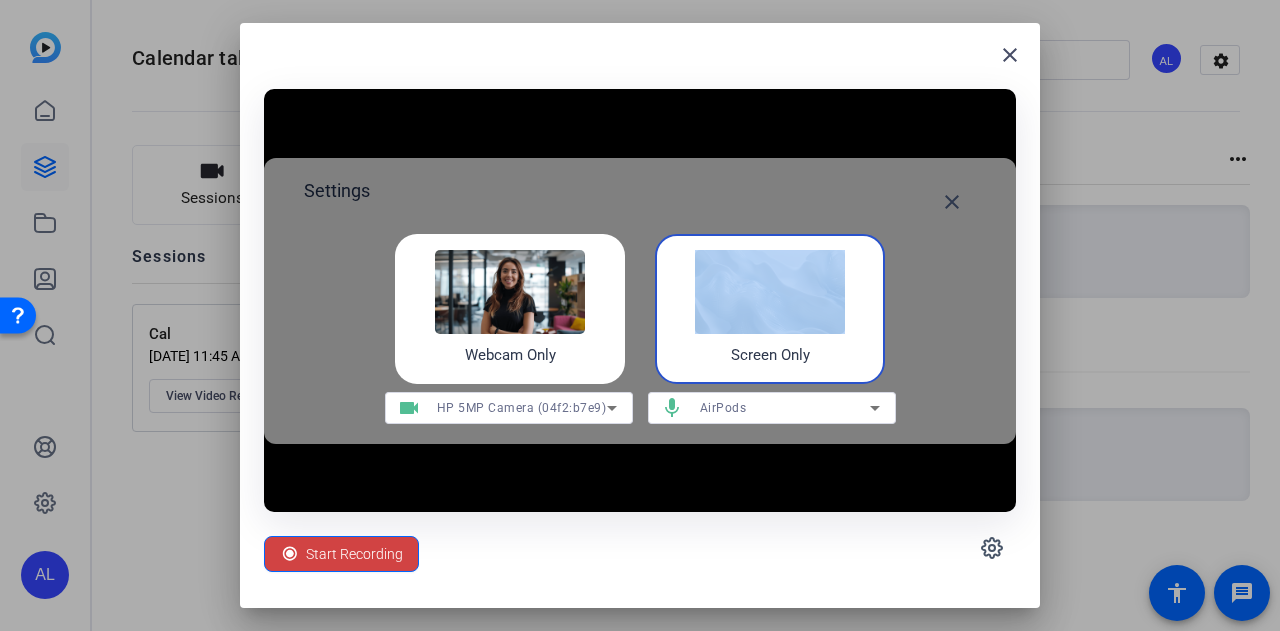 click at bounding box center [770, 292] 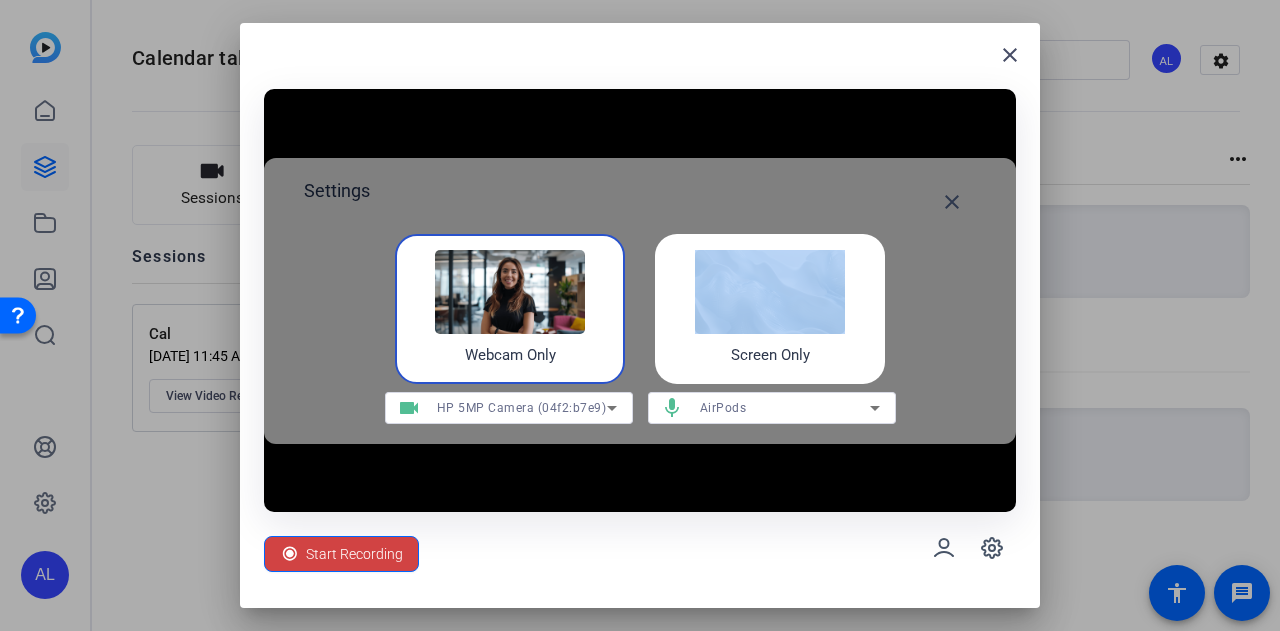 click at bounding box center [770, 292] 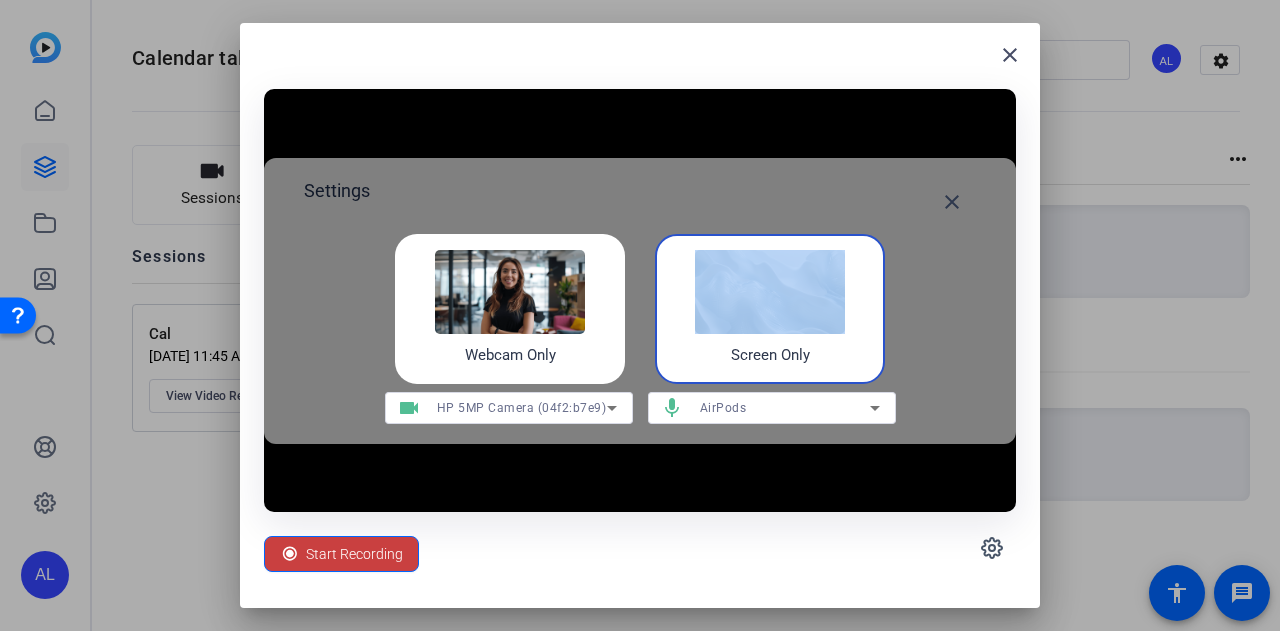click on "Start Recording" at bounding box center (354, 554) 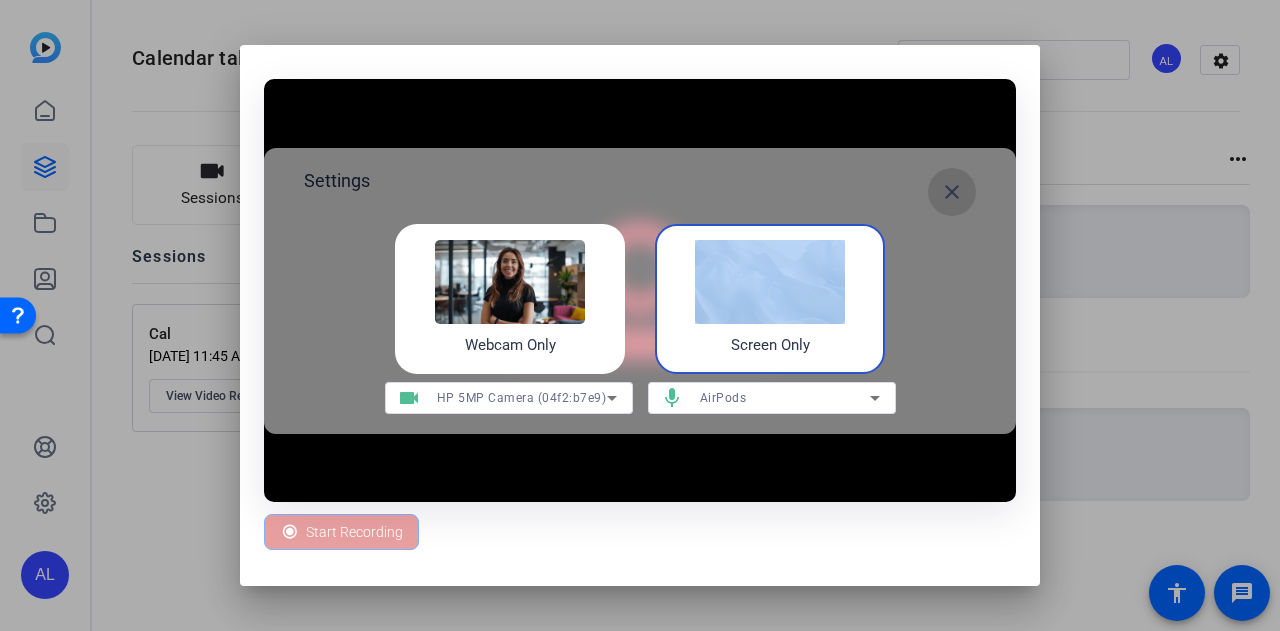 click at bounding box center [952, 192] 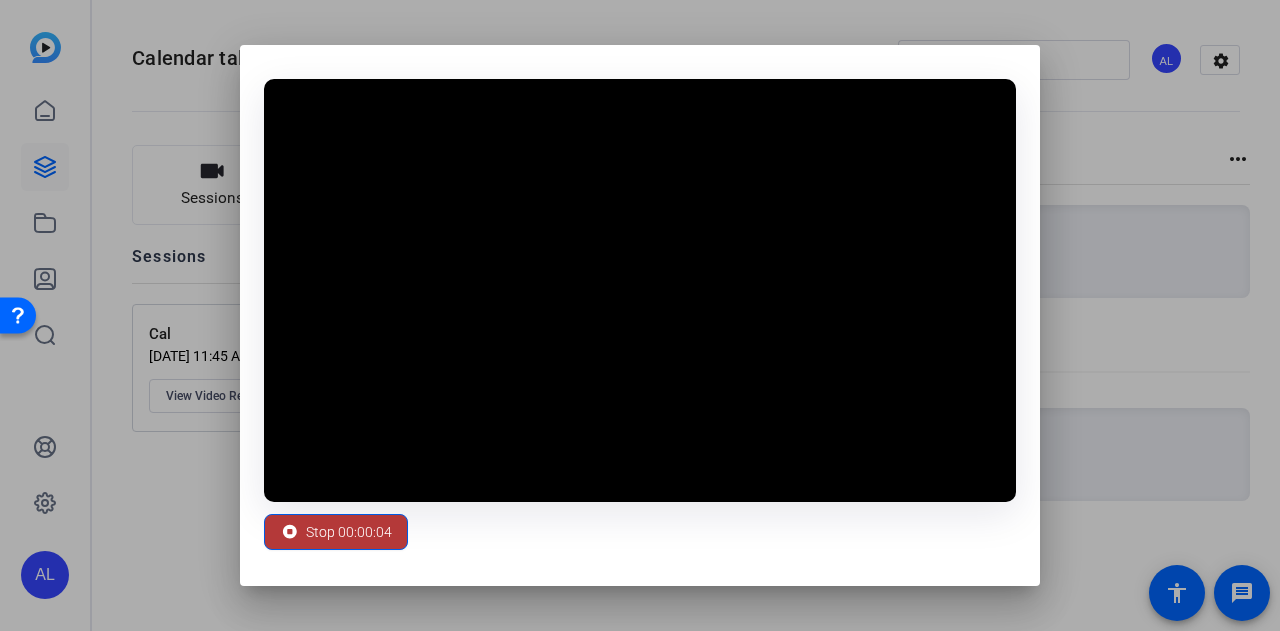 click on "Stop 00:00:04" at bounding box center (349, 532) 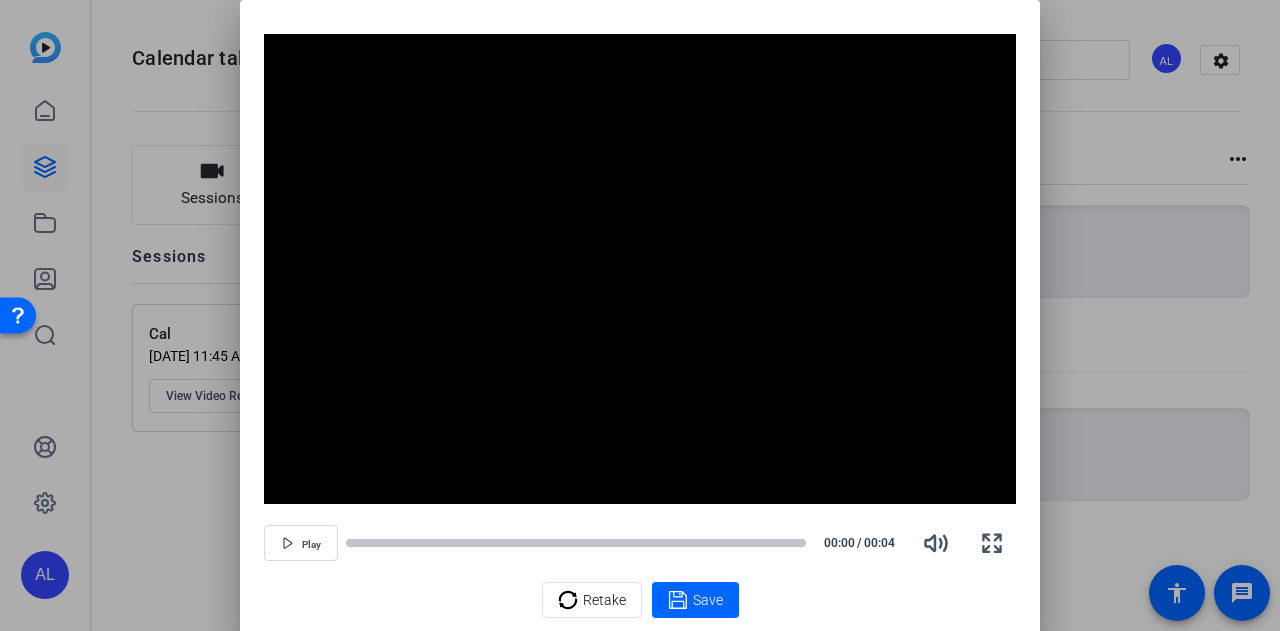 click at bounding box center (640, 269) 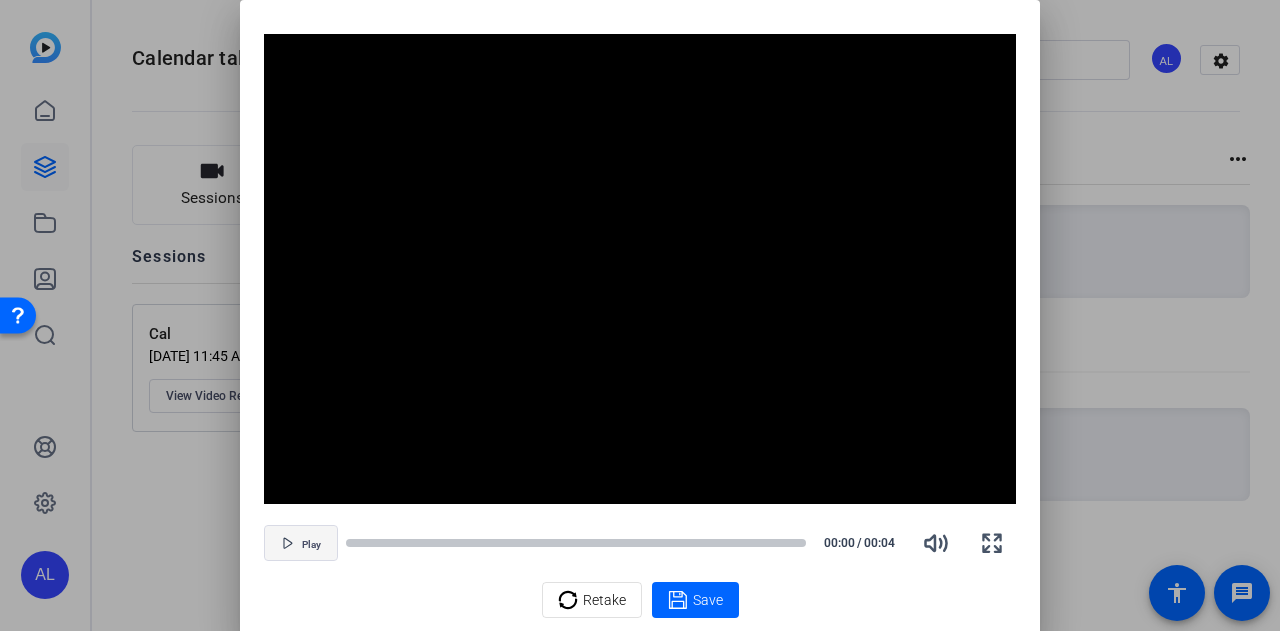 click 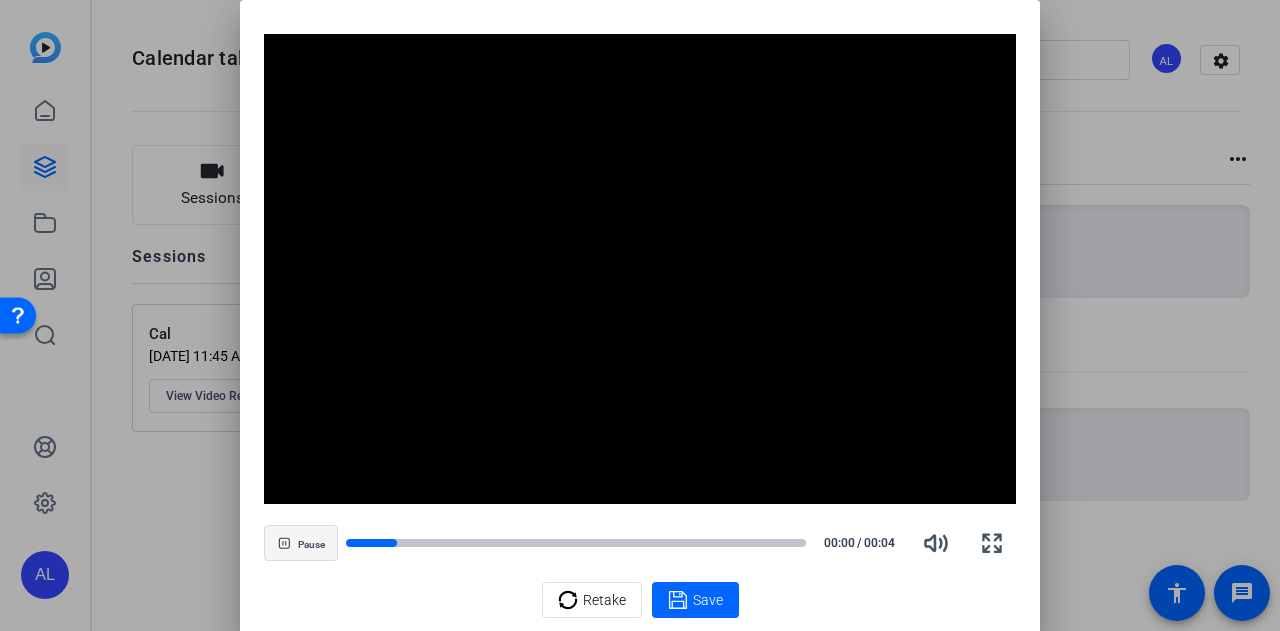 drag, startPoint x: 523, startPoint y: 447, endPoint x: 680, endPoint y: 448, distance: 157.00319 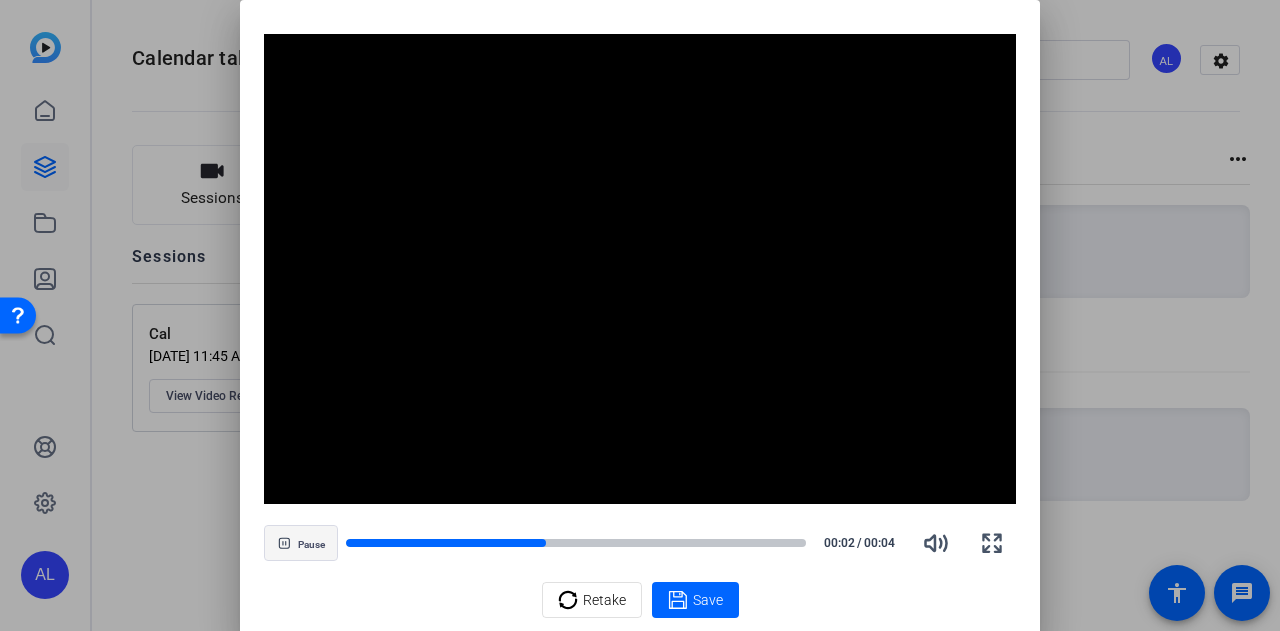 click at bounding box center [301, 543] 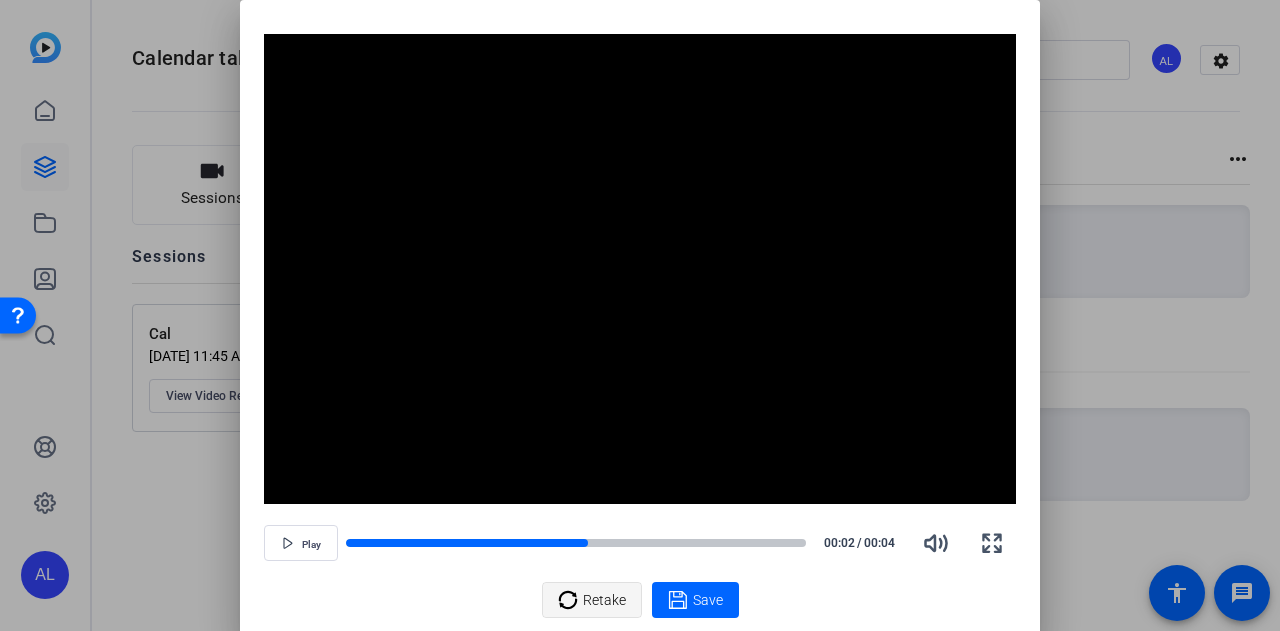click on "Retake" at bounding box center [604, 600] 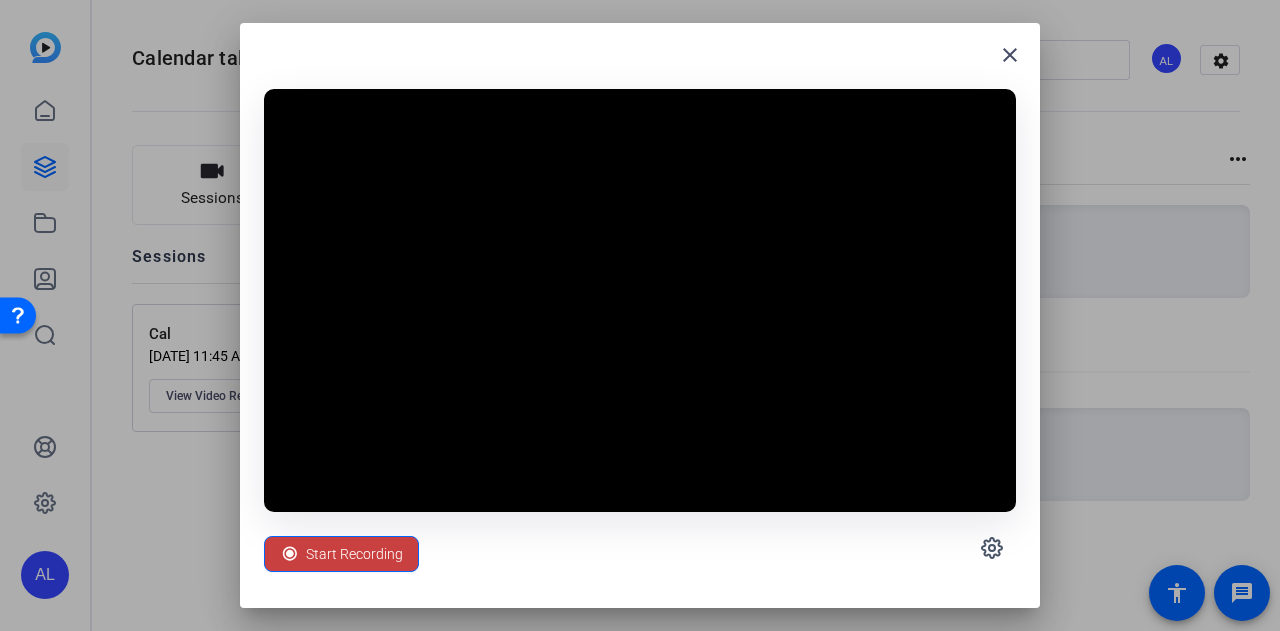 click at bounding box center [341, 554] 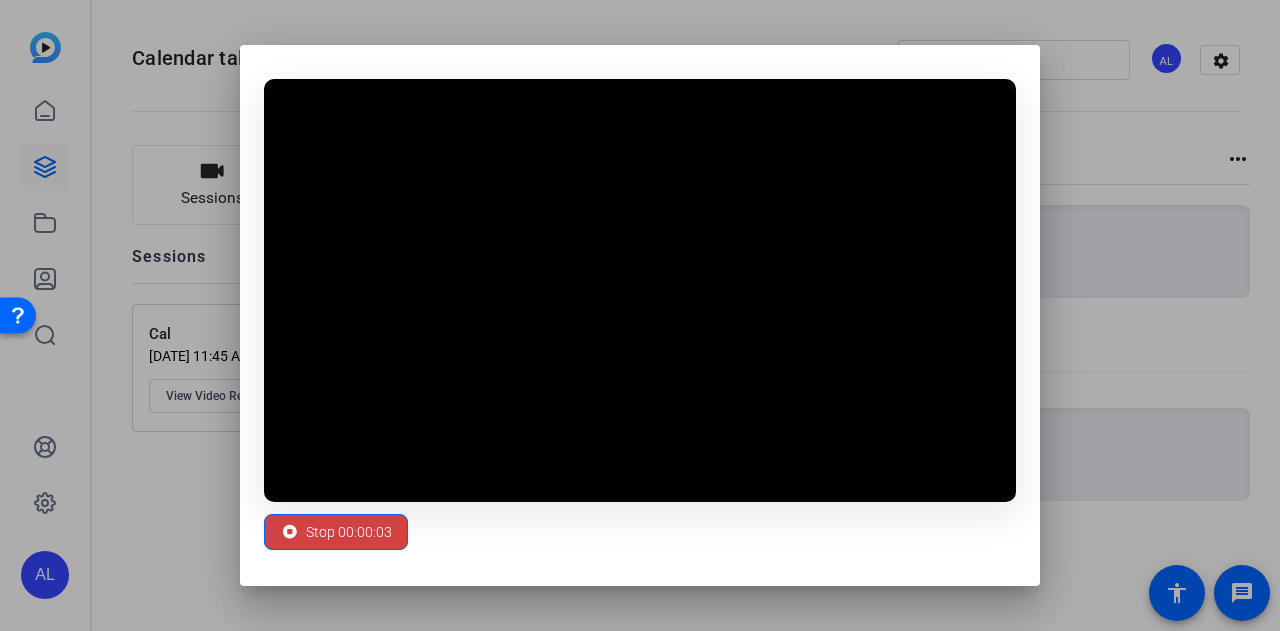 click at bounding box center [640, 290] 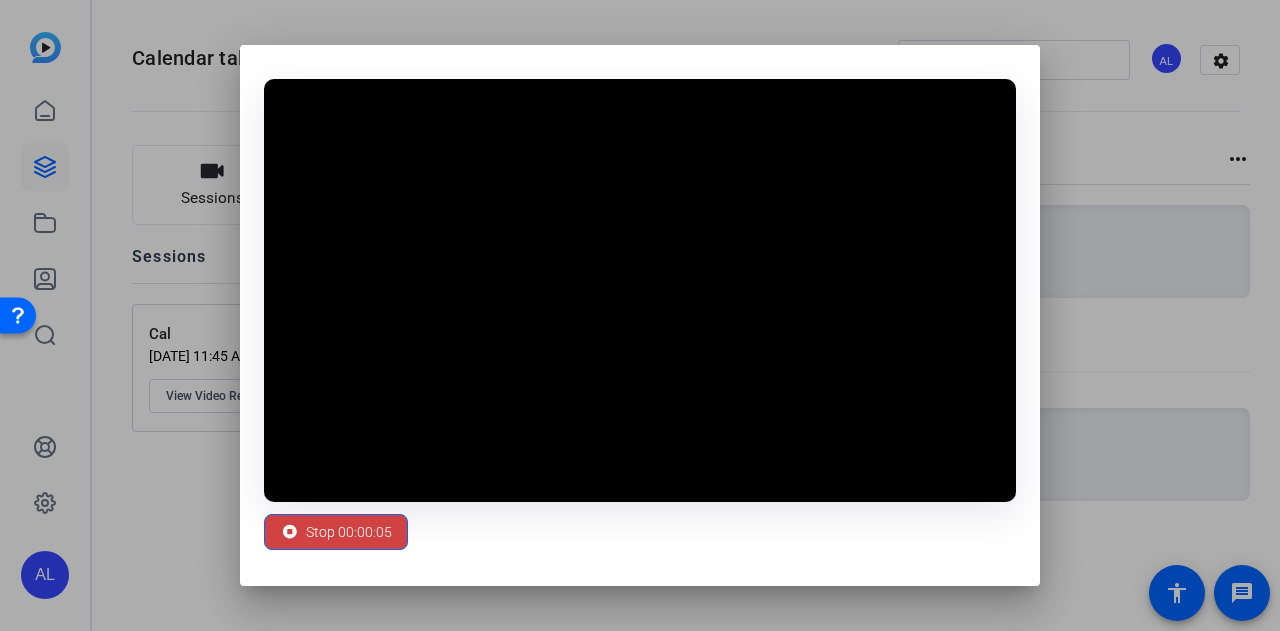 click at bounding box center (640, 290) 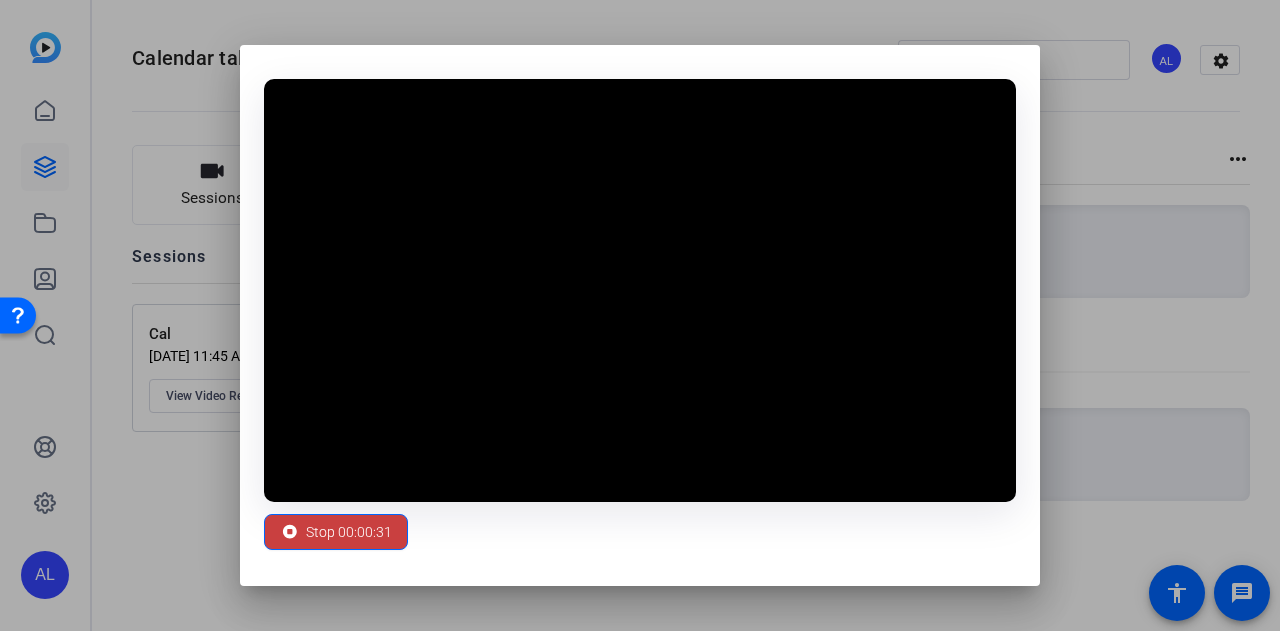 click on "Stop 00:00:31" at bounding box center [349, 532] 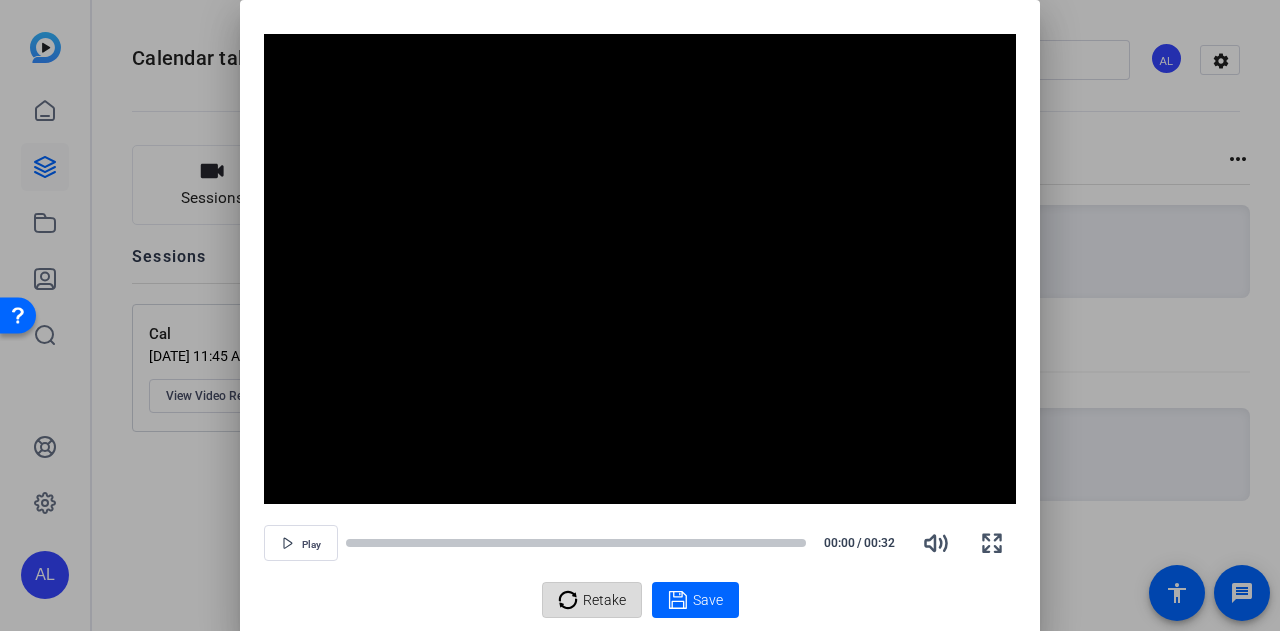 click 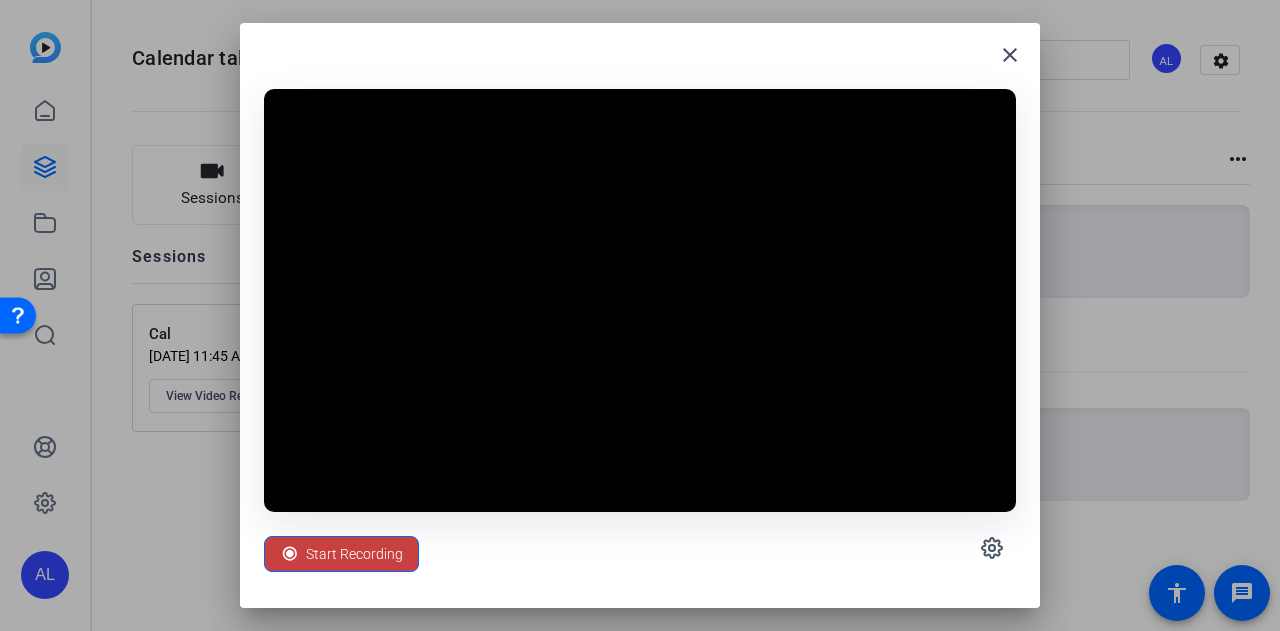 click on "Start Recording" at bounding box center (354, 554) 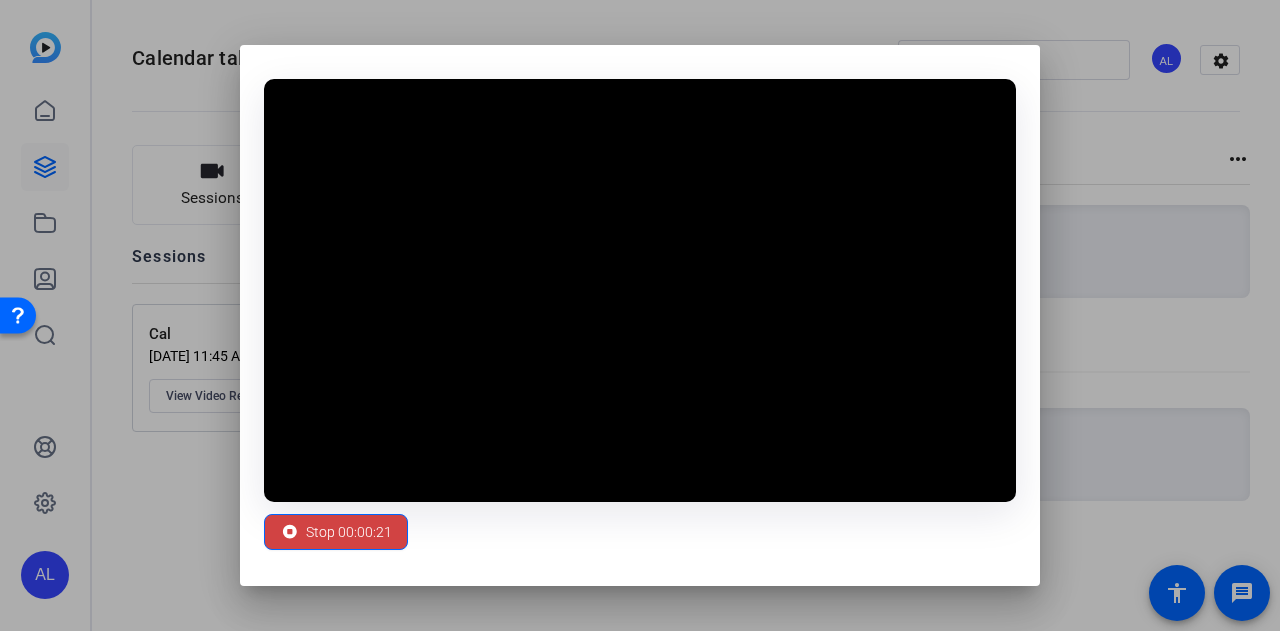 click at bounding box center (640, 290) 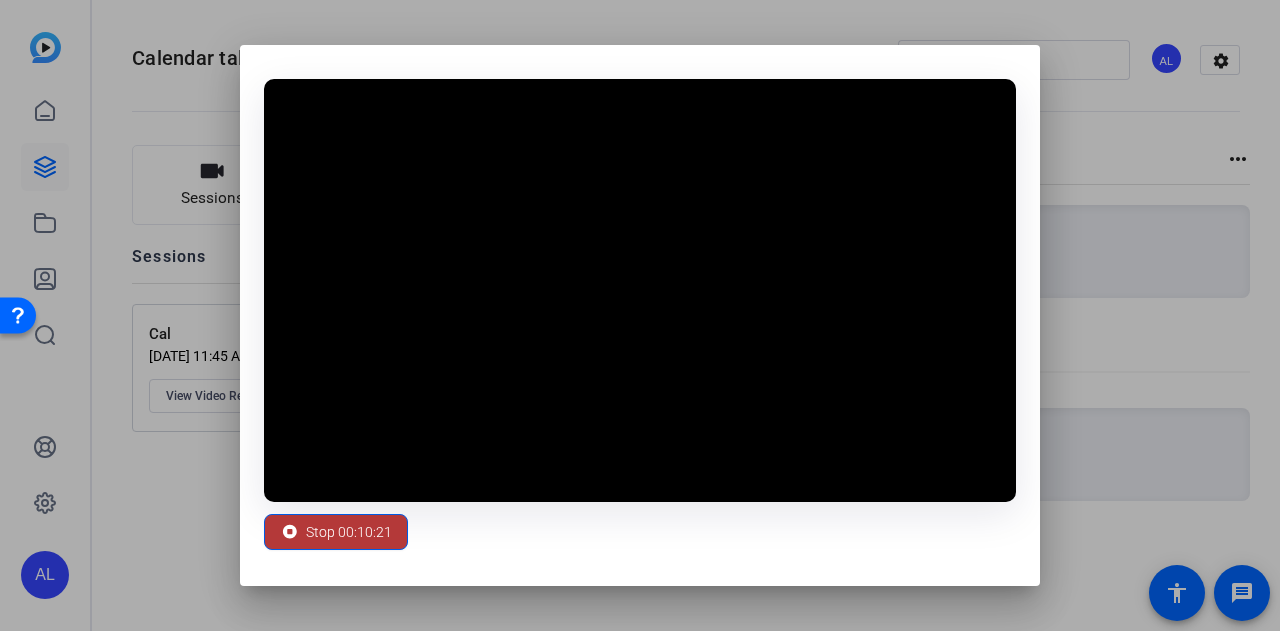click on "Stop 00:10:21" at bounding box center (349, 532) 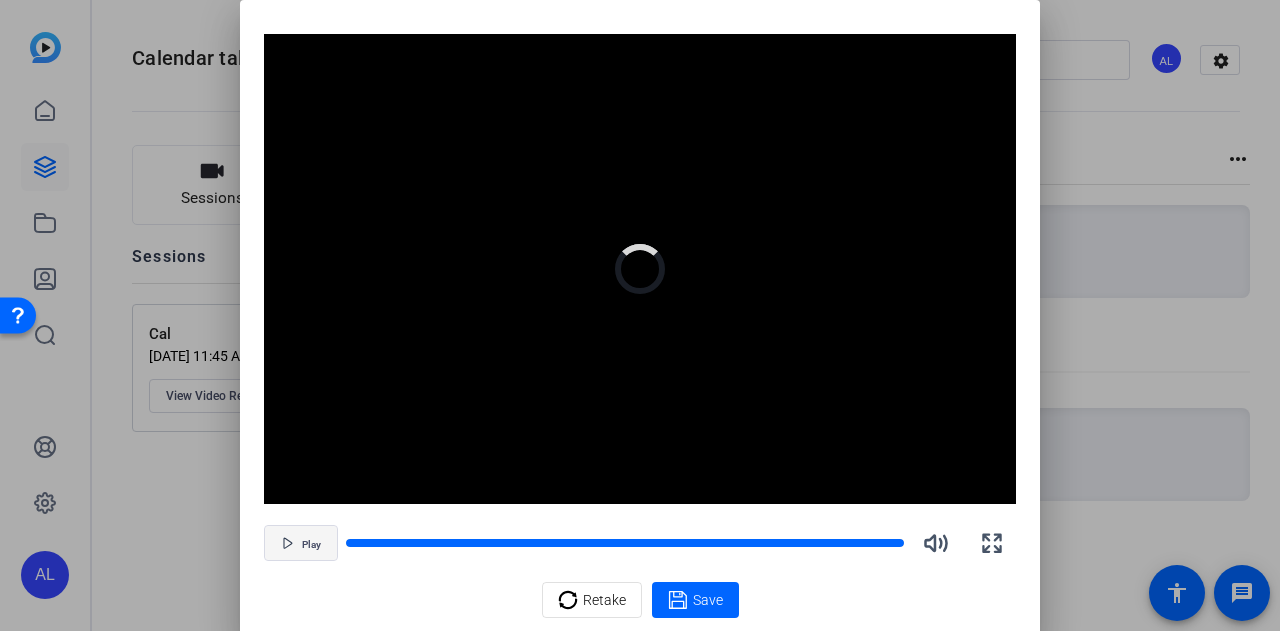 click at bounding box center [301, 543] 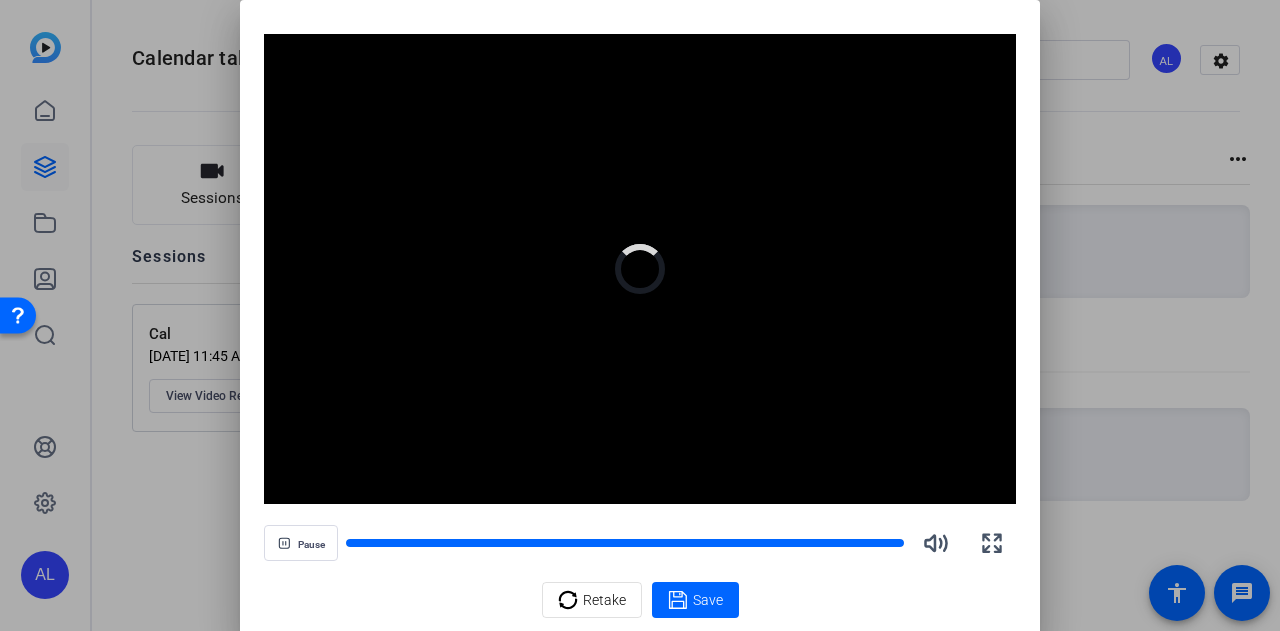 click on "Pause" at bounding box center (640, 543) 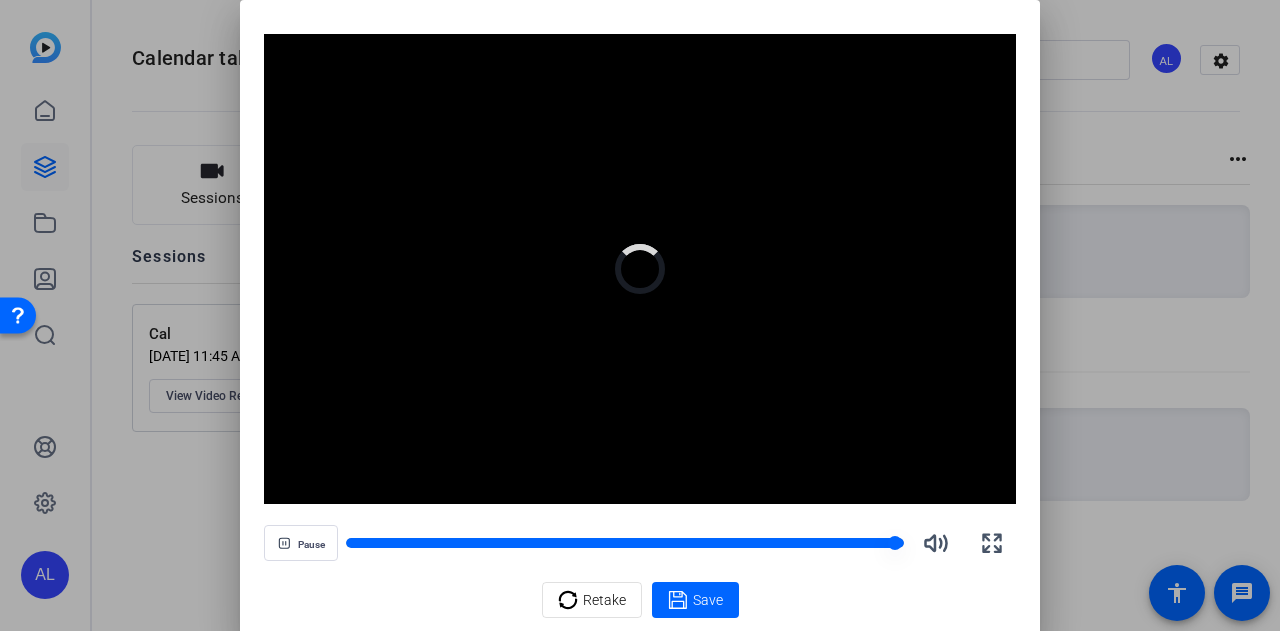 click at bounding box center [625, 543] 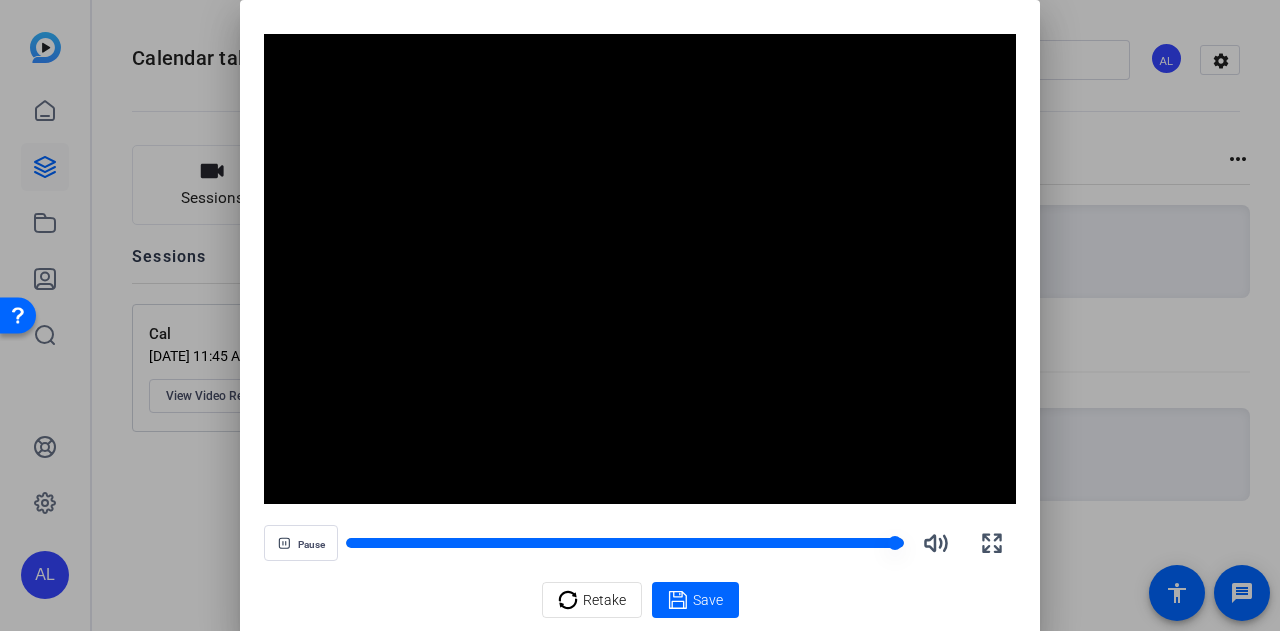 click at bounding box center (625, 543) 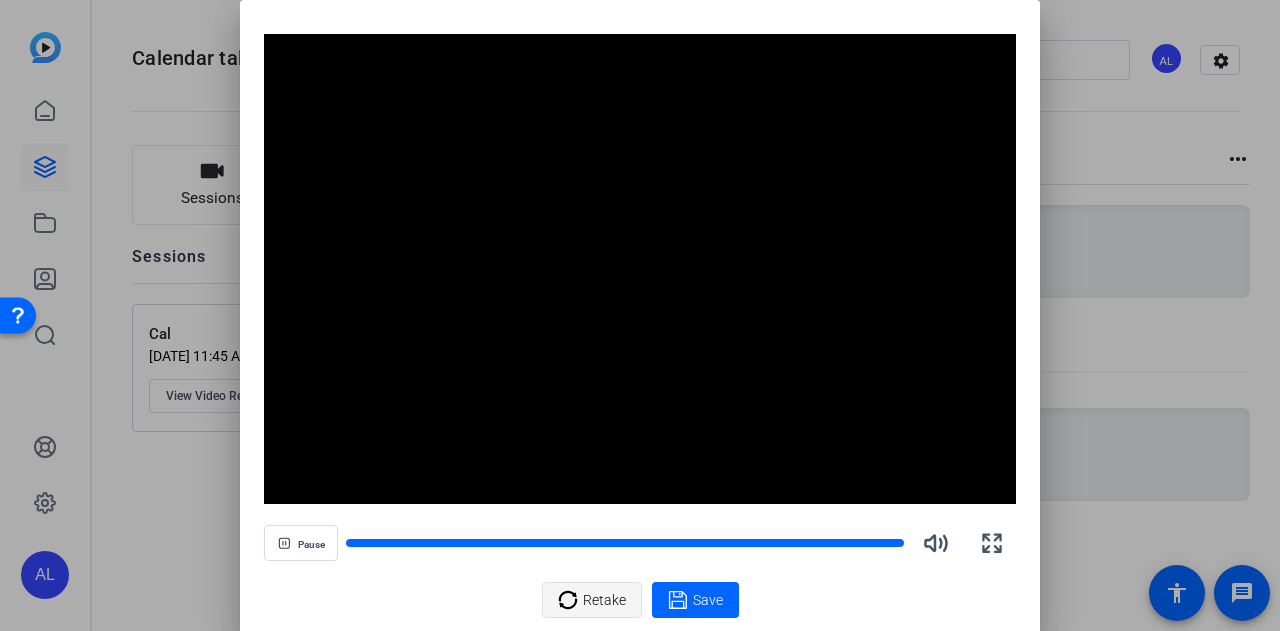 click 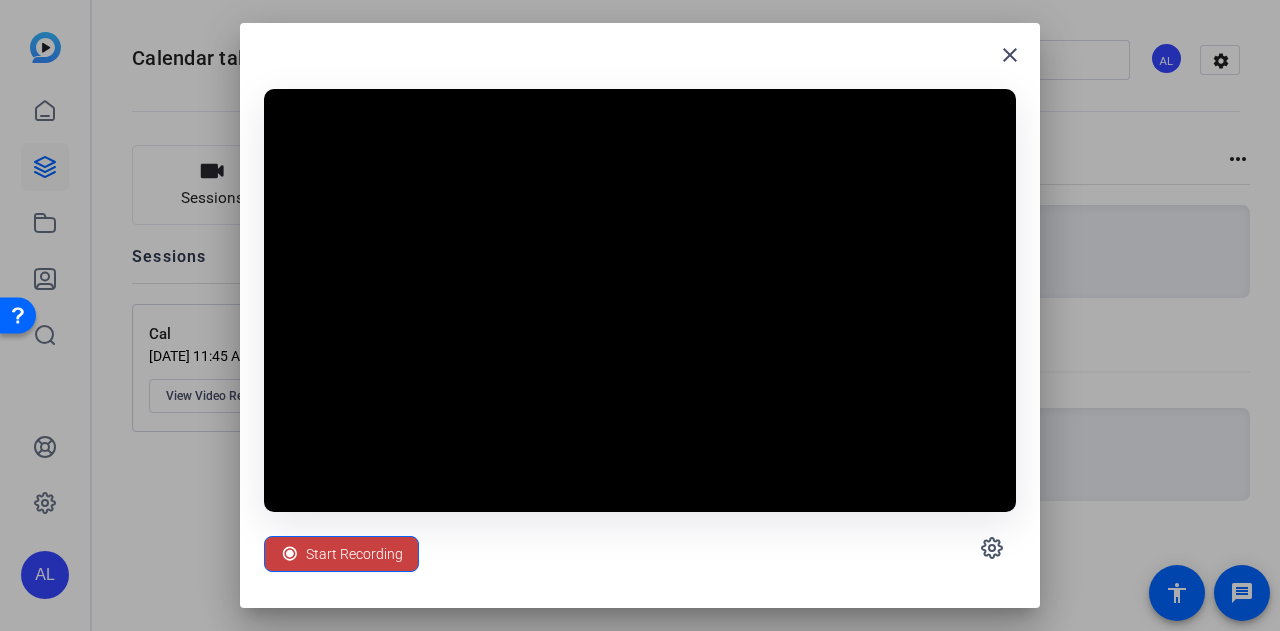 click on "Start Recording" at bounding box center [354, 554] 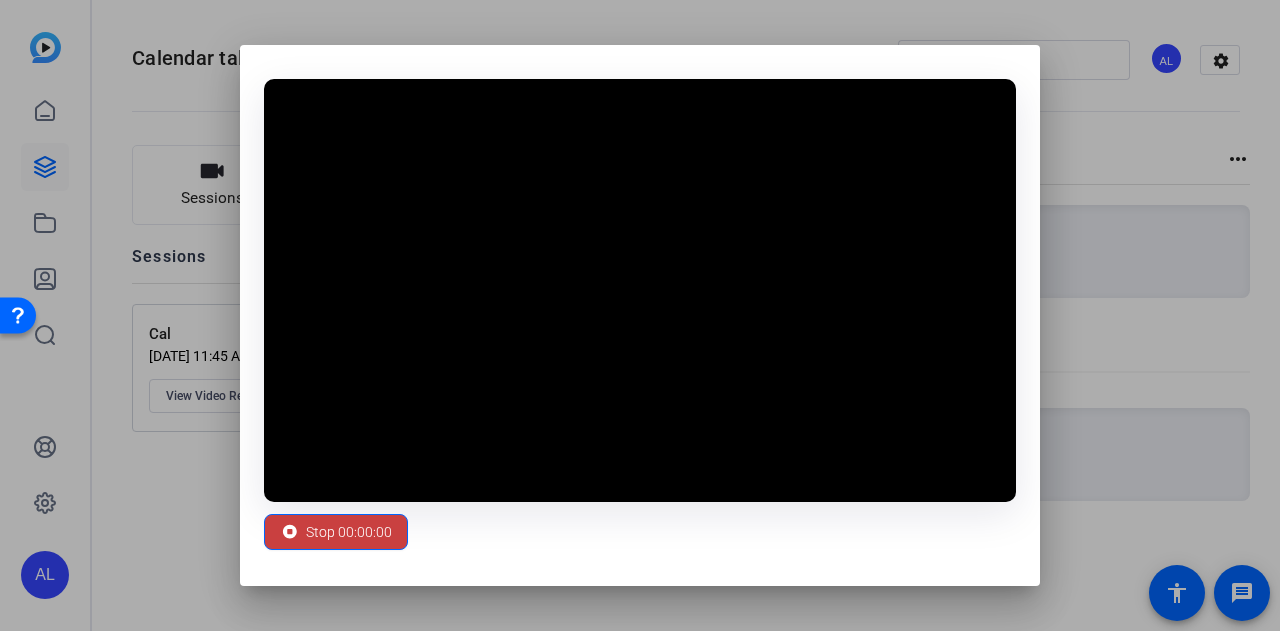 click on "Stop 00:00:00" at bounding box center [349, 532] 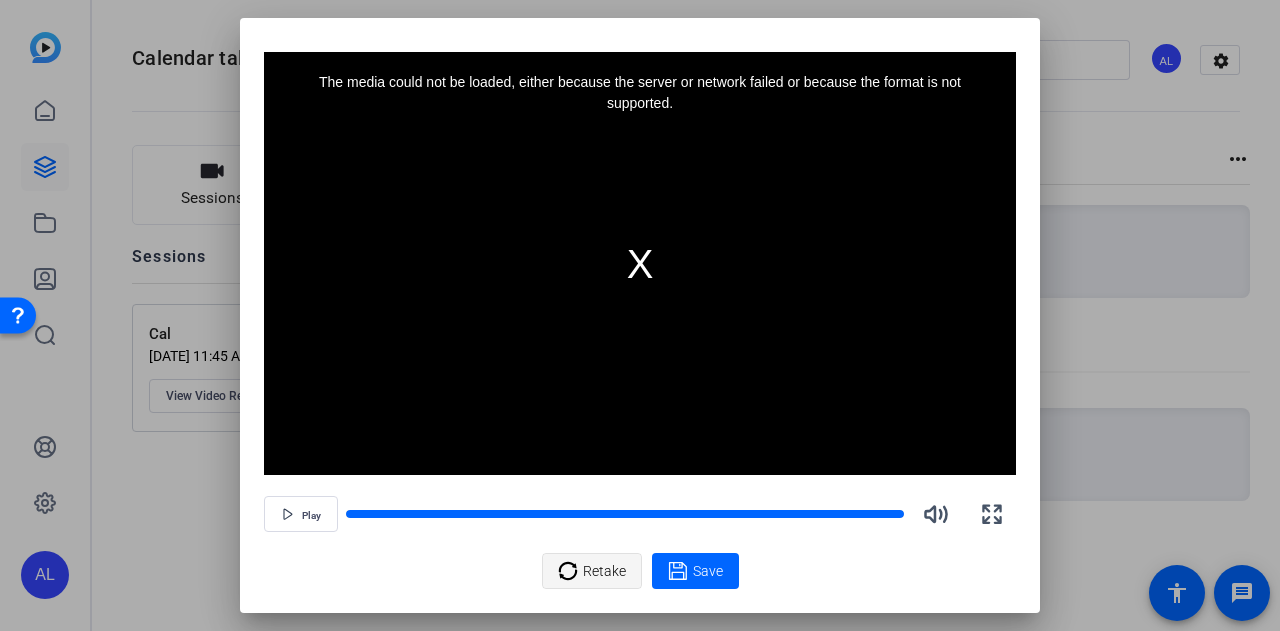 click 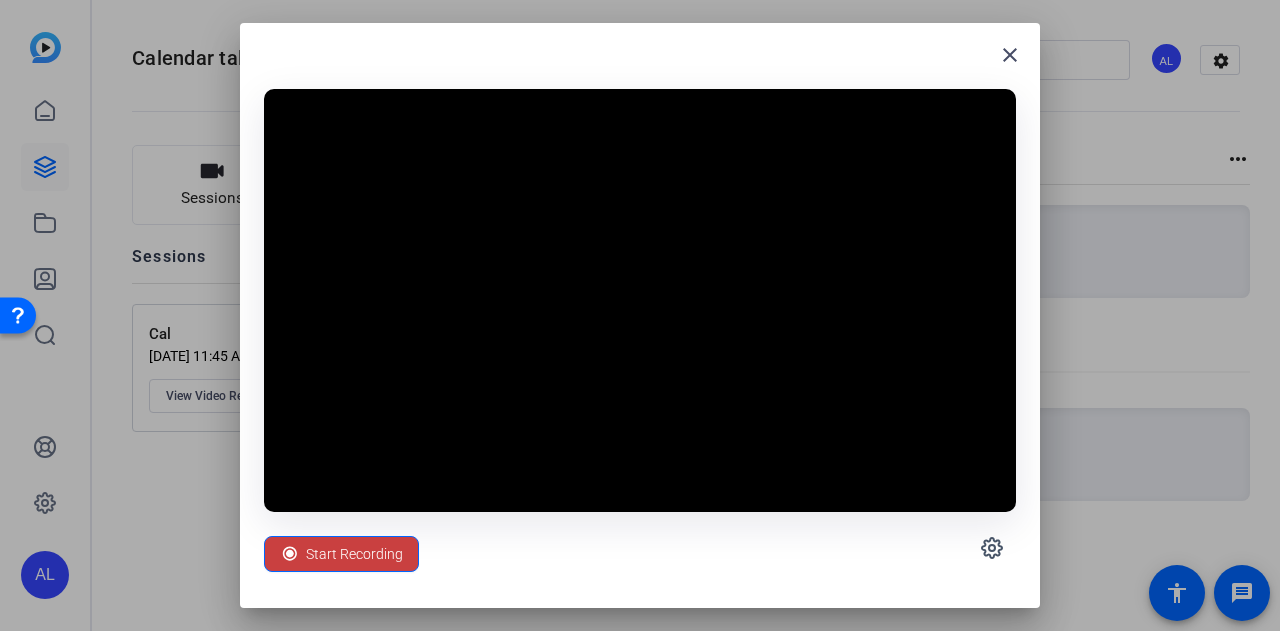 click at bounding box center [341, 554] 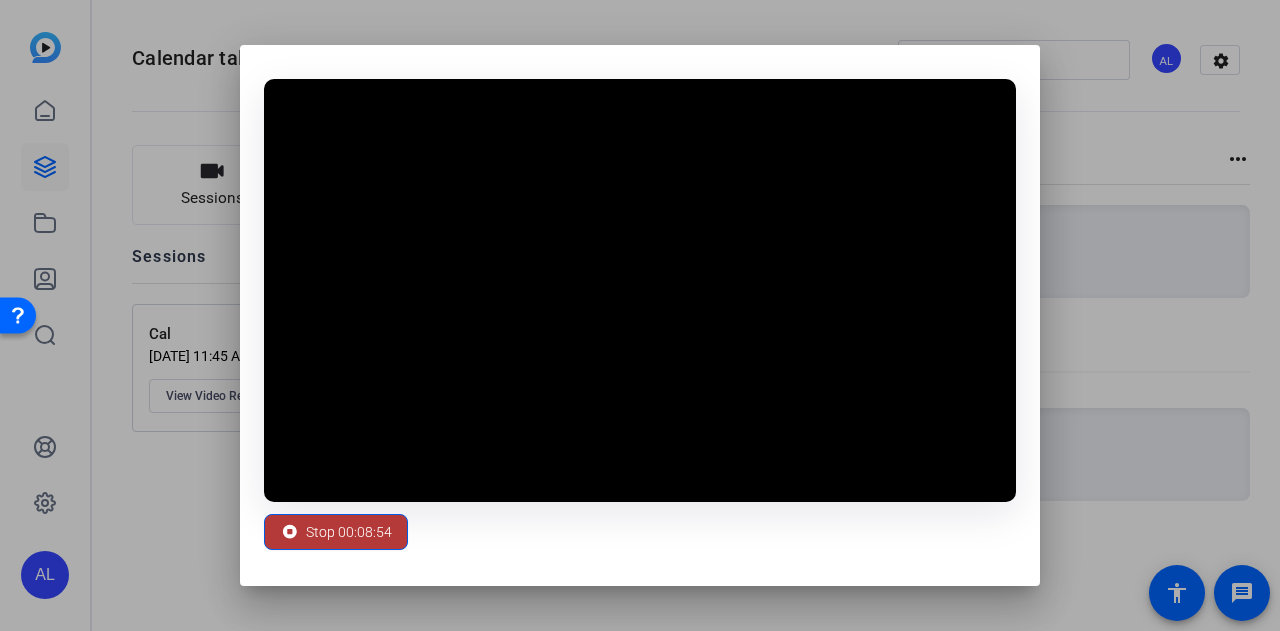 click on "Stop 00:08:54" at bounding box center (336, 532) 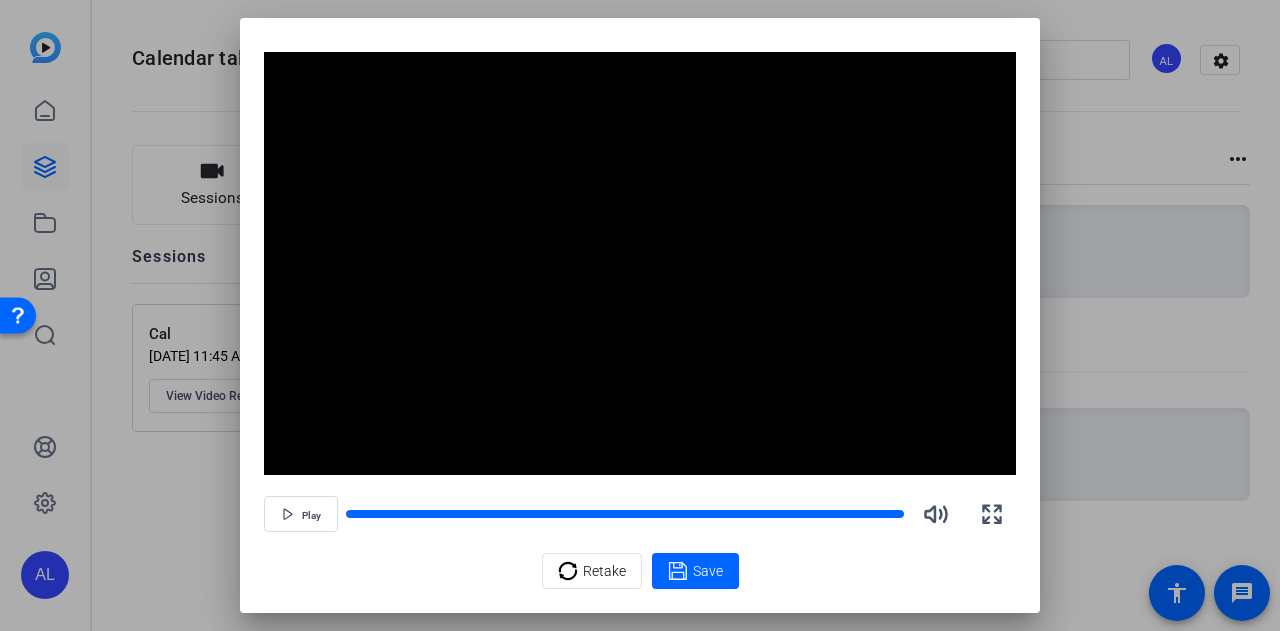 click at bounding box center (640, 263) 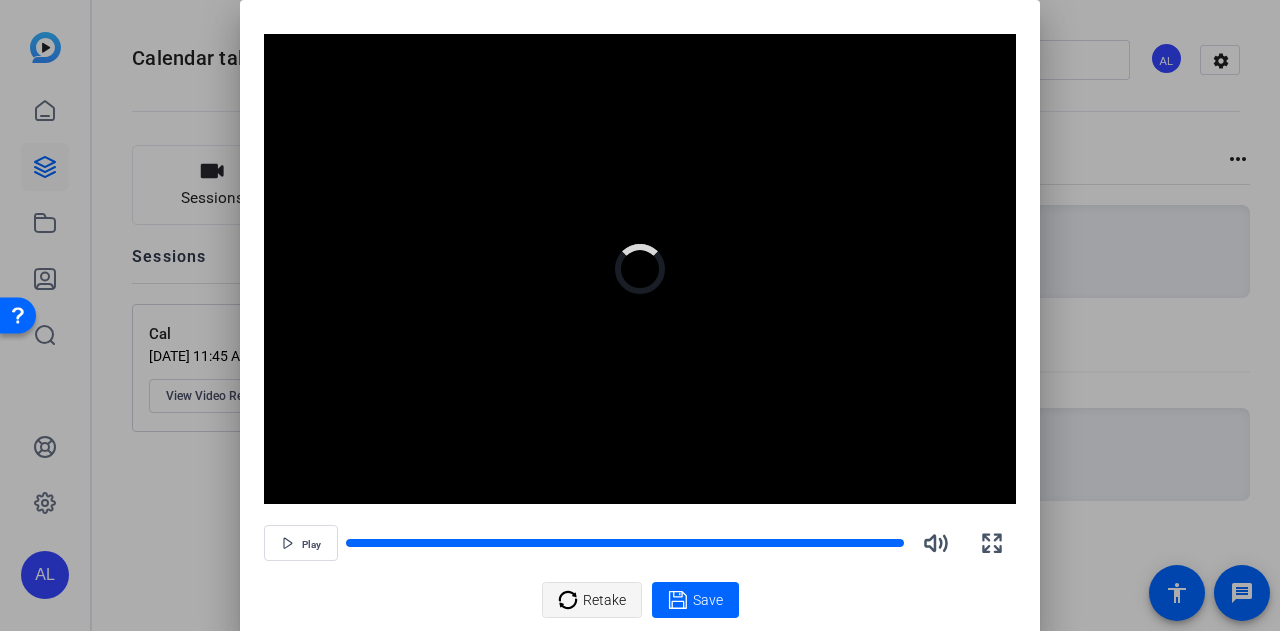 click on "Retake" at bounding box center (592, 600) 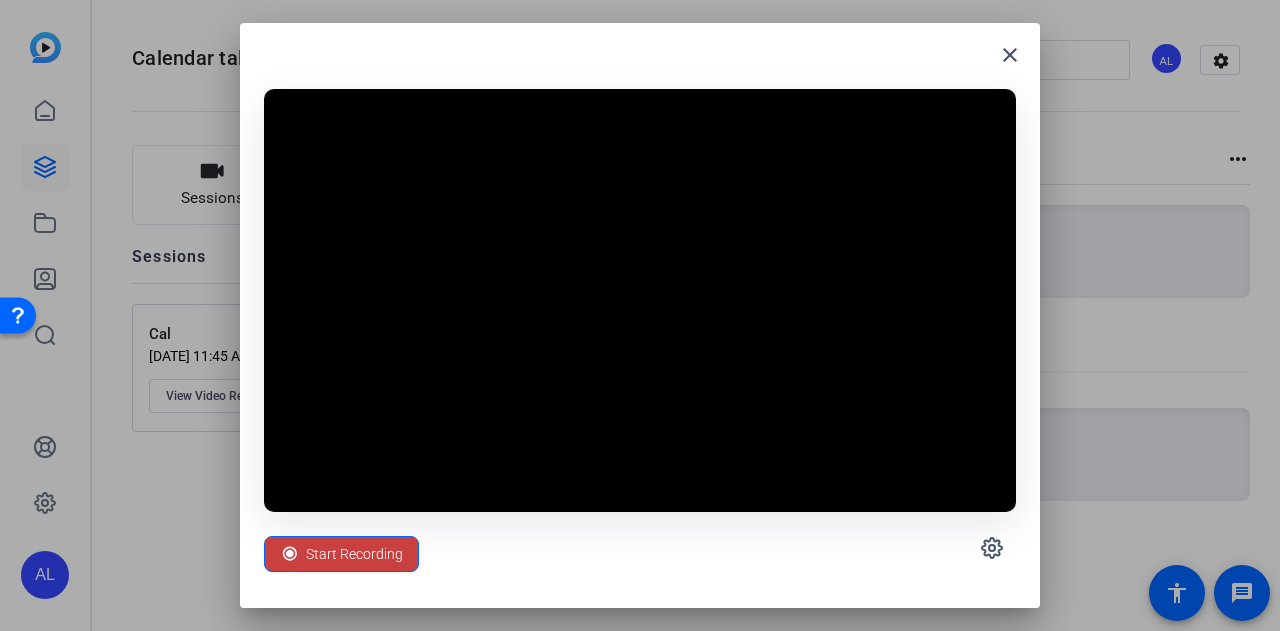 click on "Start Recording" at bounding box center [354, 554] 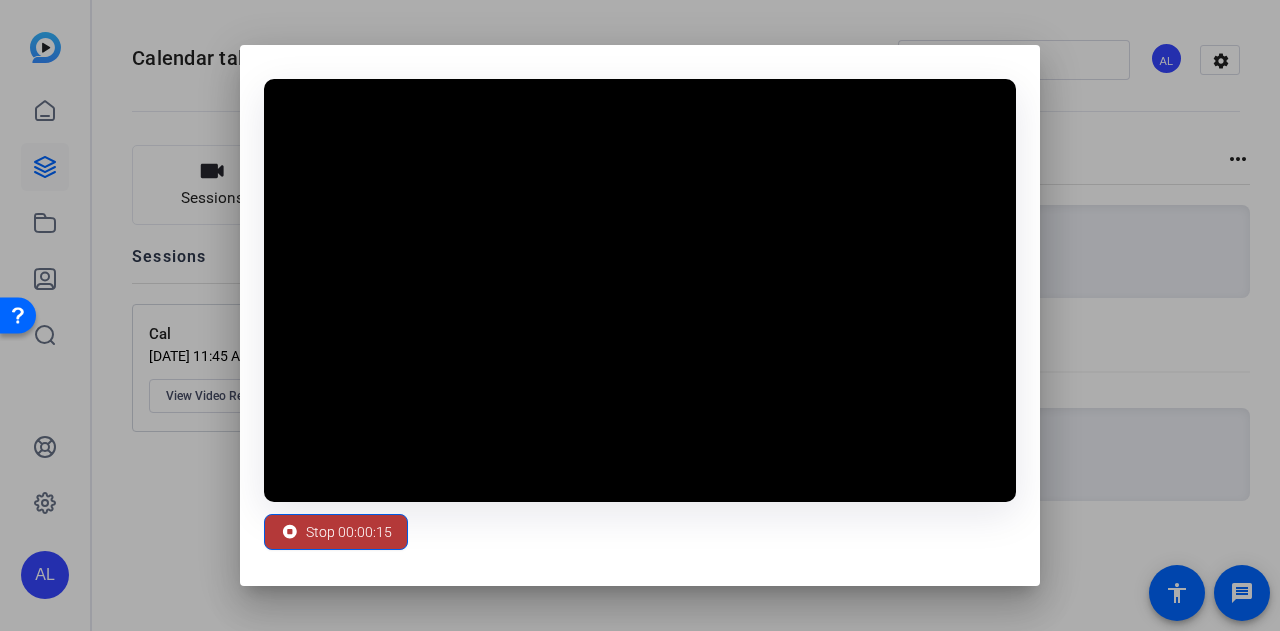 click on "Stop 00:00:15" at bounding box center [349, 532] 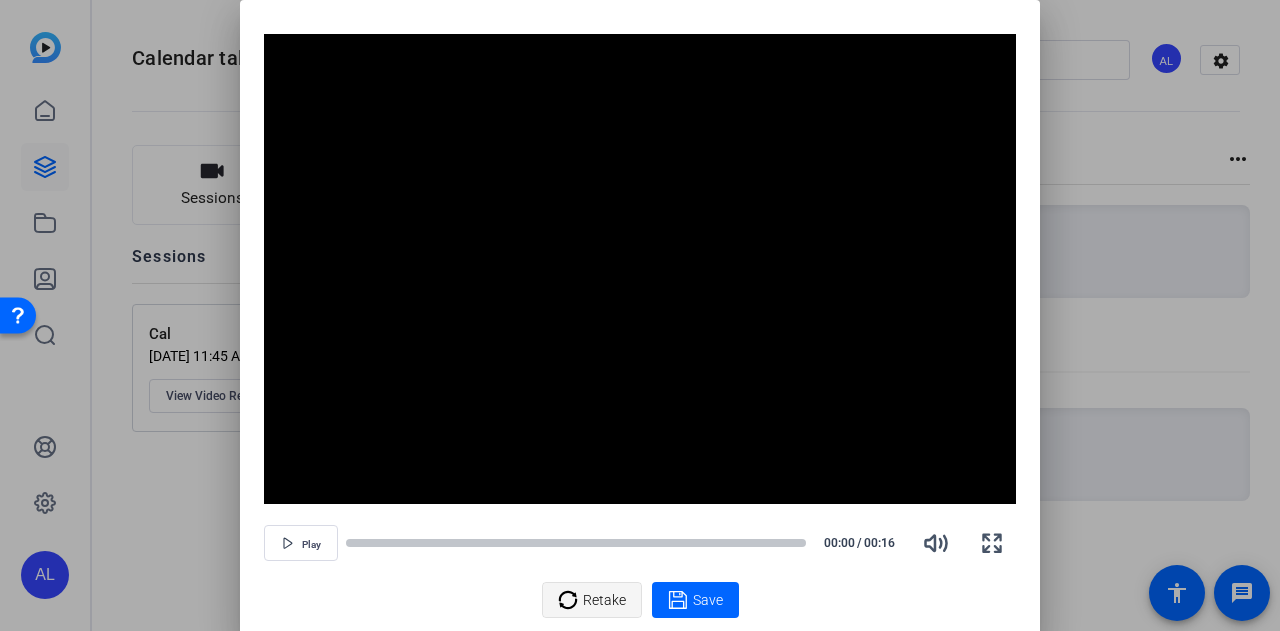 click on "Retake" at bounding box center [592, 600] 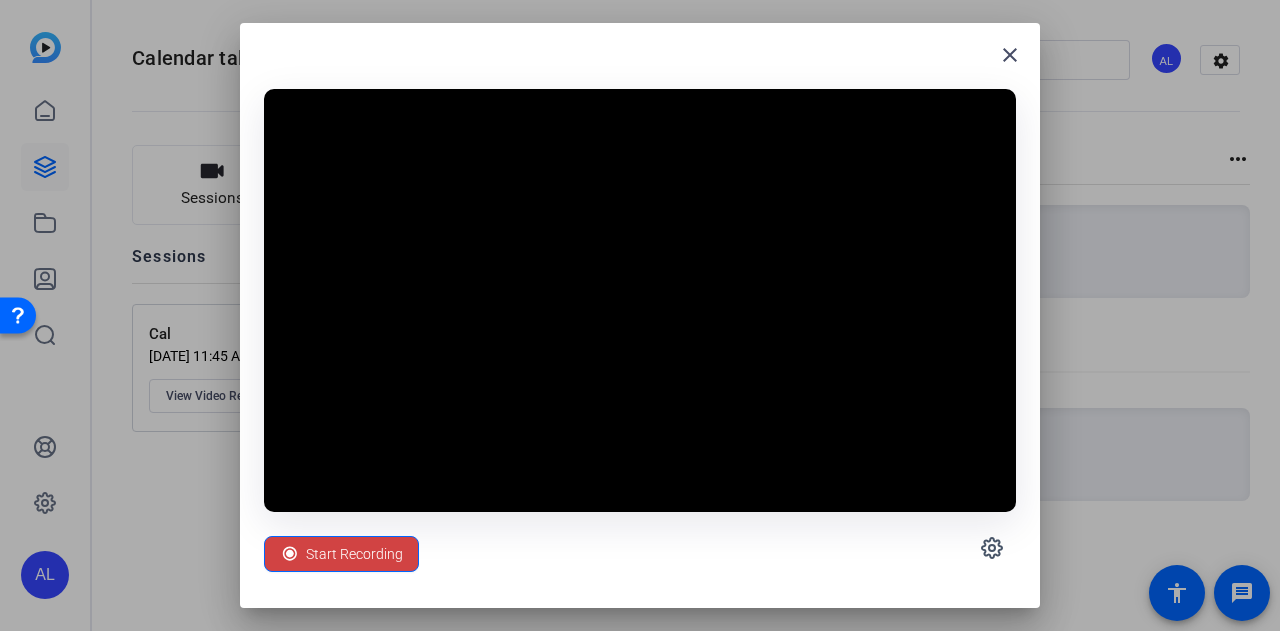 click on "Start Recording" at bounding box center [640, 548] 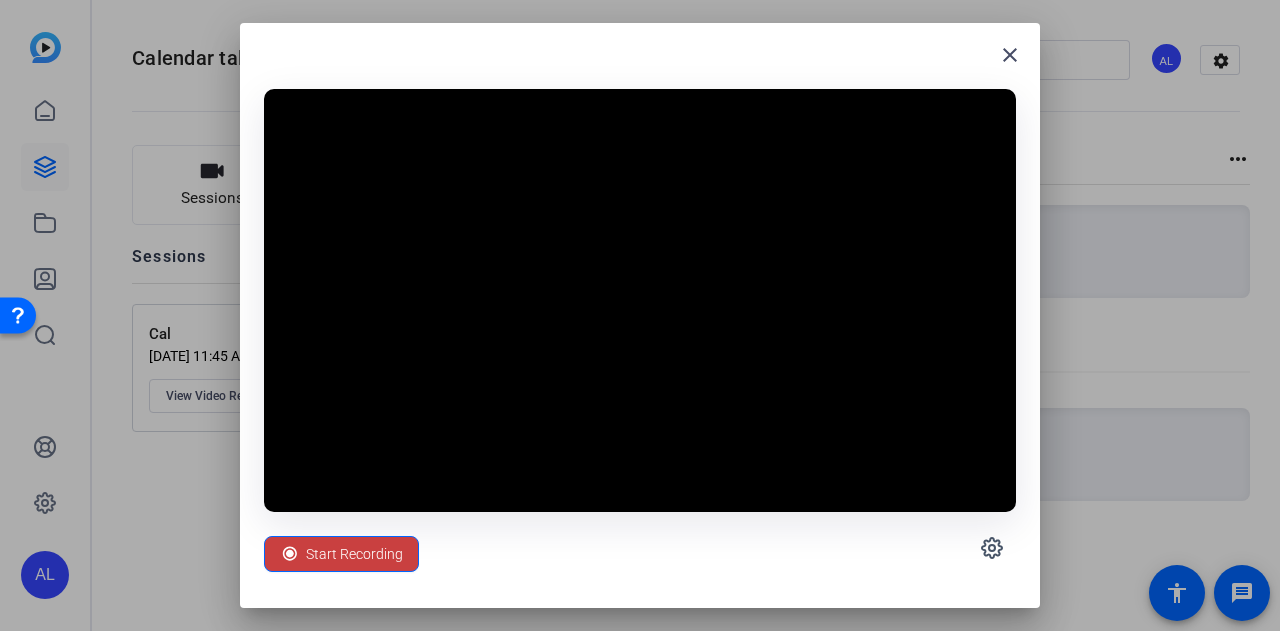 click on "Start Recording" at bounding box center (354, 554) 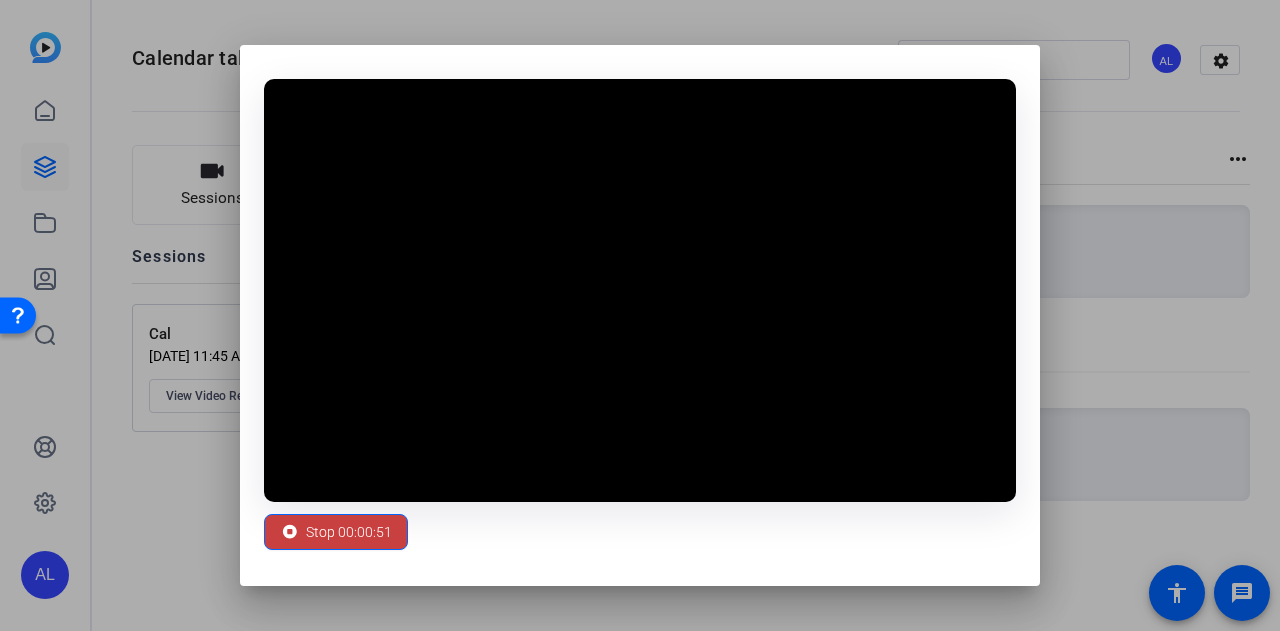 click on "Stop 00:00:51" at bounding box center (349, 532) 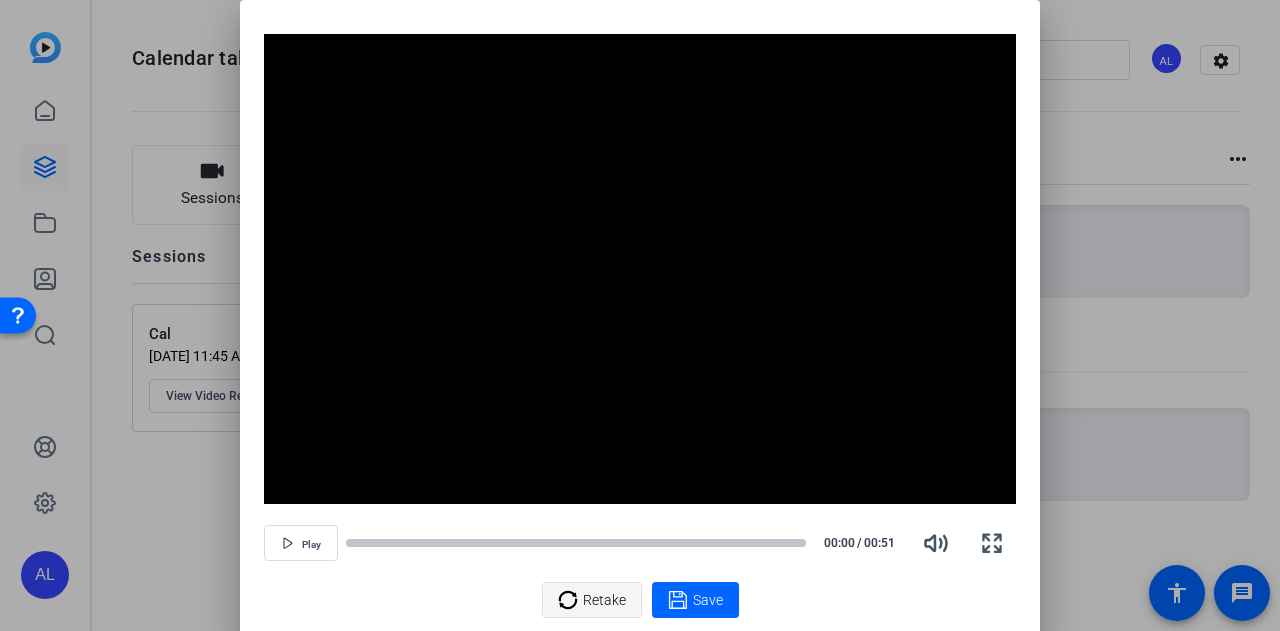 click on "Retake" at bounding box center [604, 600] 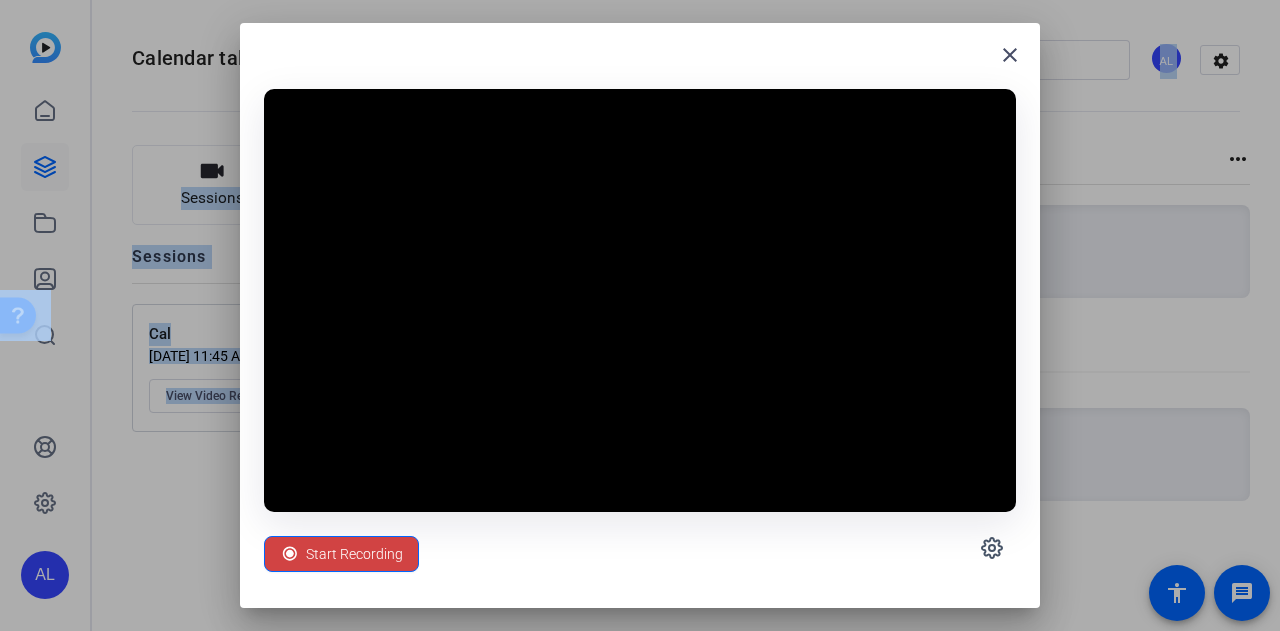 drag, startPoint x: 424, startPoint y: 12, endPoint x: 374, endPoint y: -121, distance: 142.088 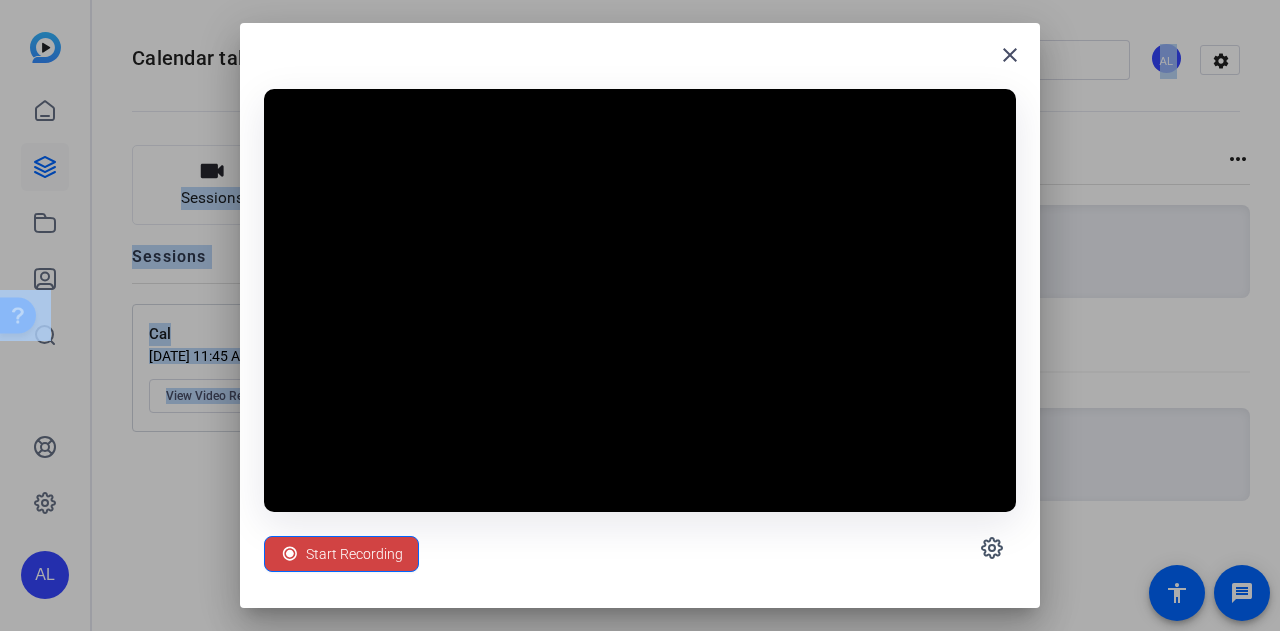 click at bounding box center [640, 300] 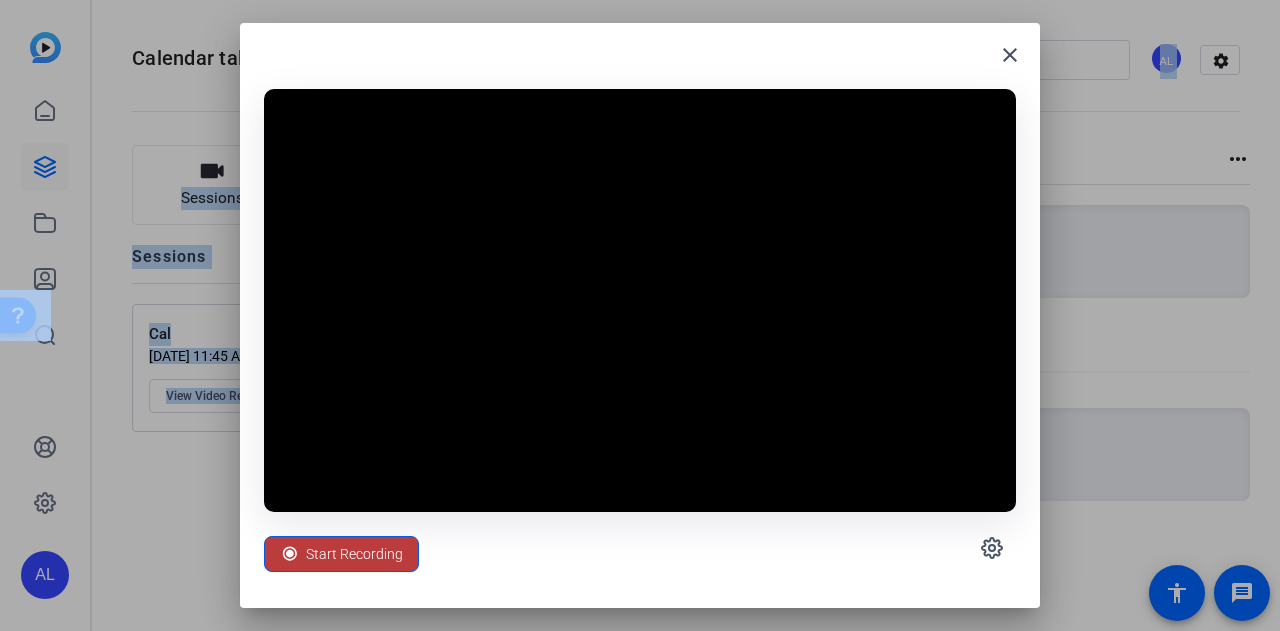 click on "Start Recording" at bounding box center (354, 554) 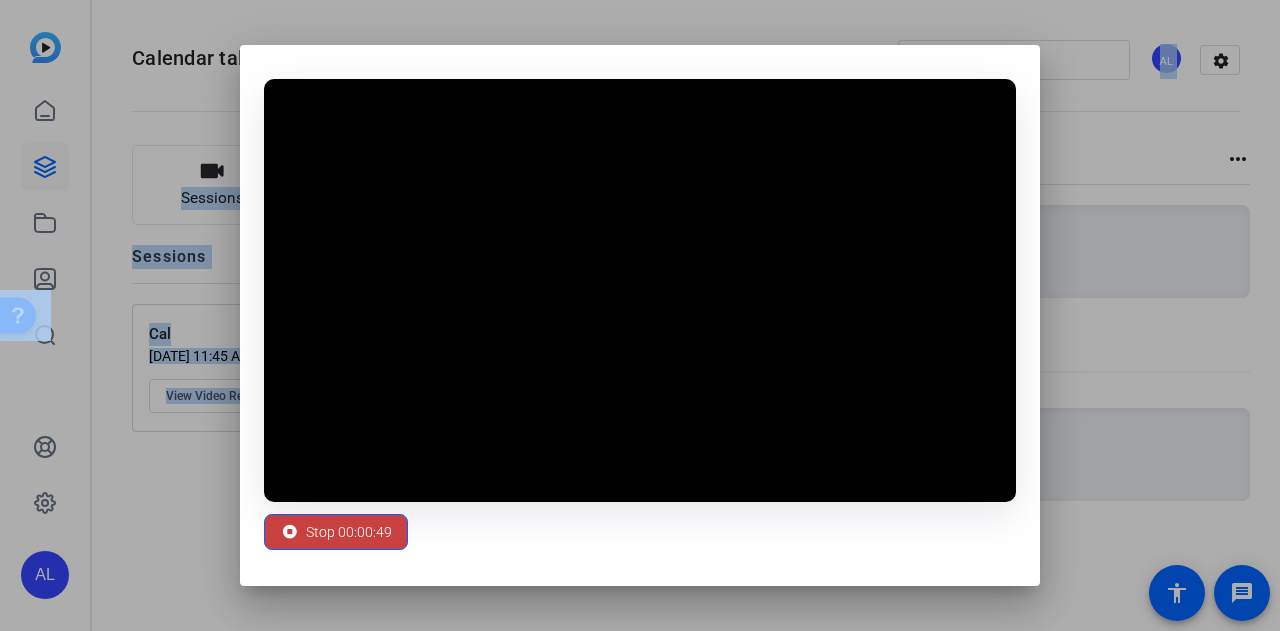 click on "Stop 00:00:49" at bounding box center [349, 532] 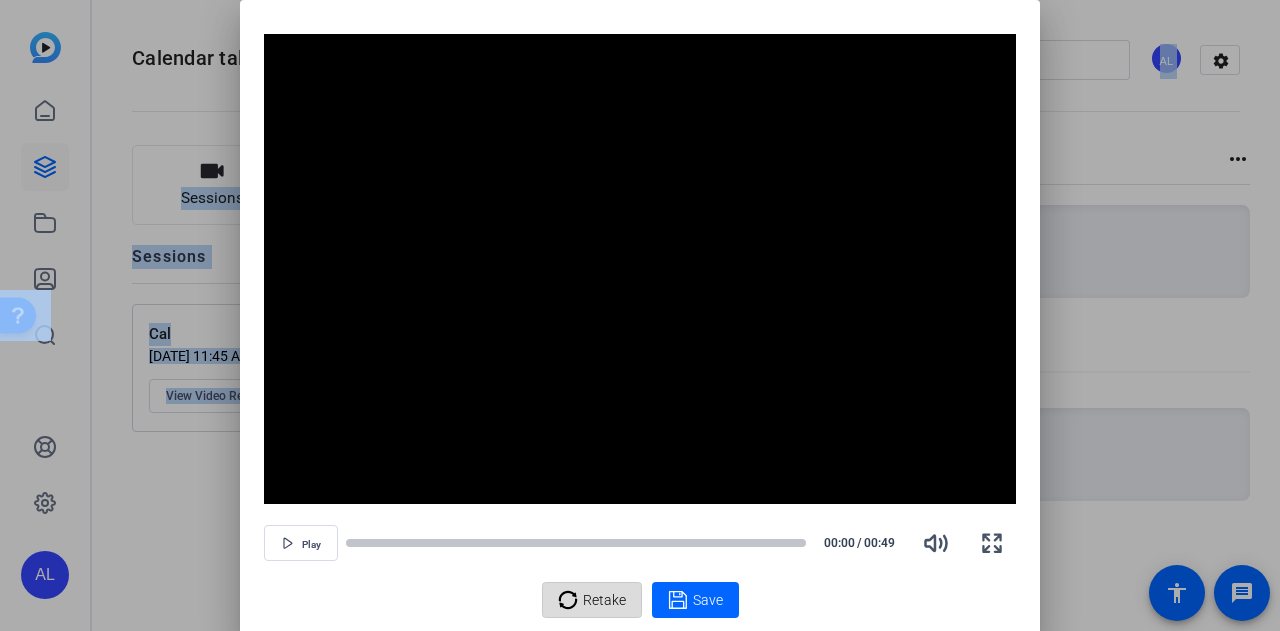 click 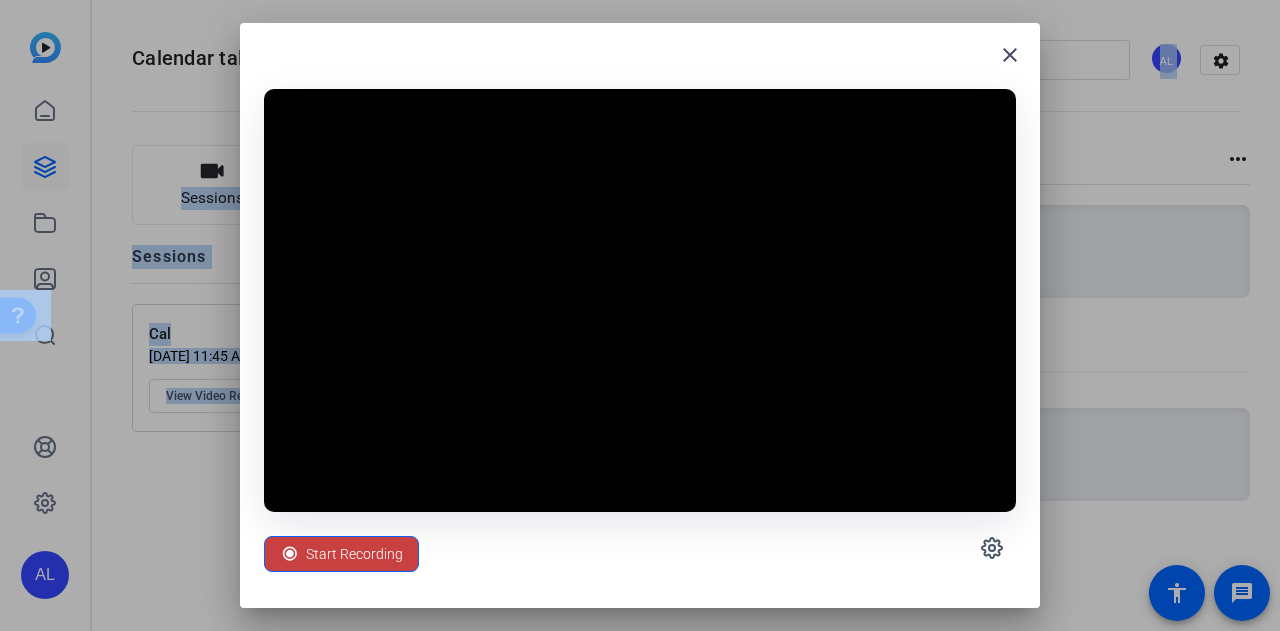 click on "Start Recording" at bounding box center (354, 554) 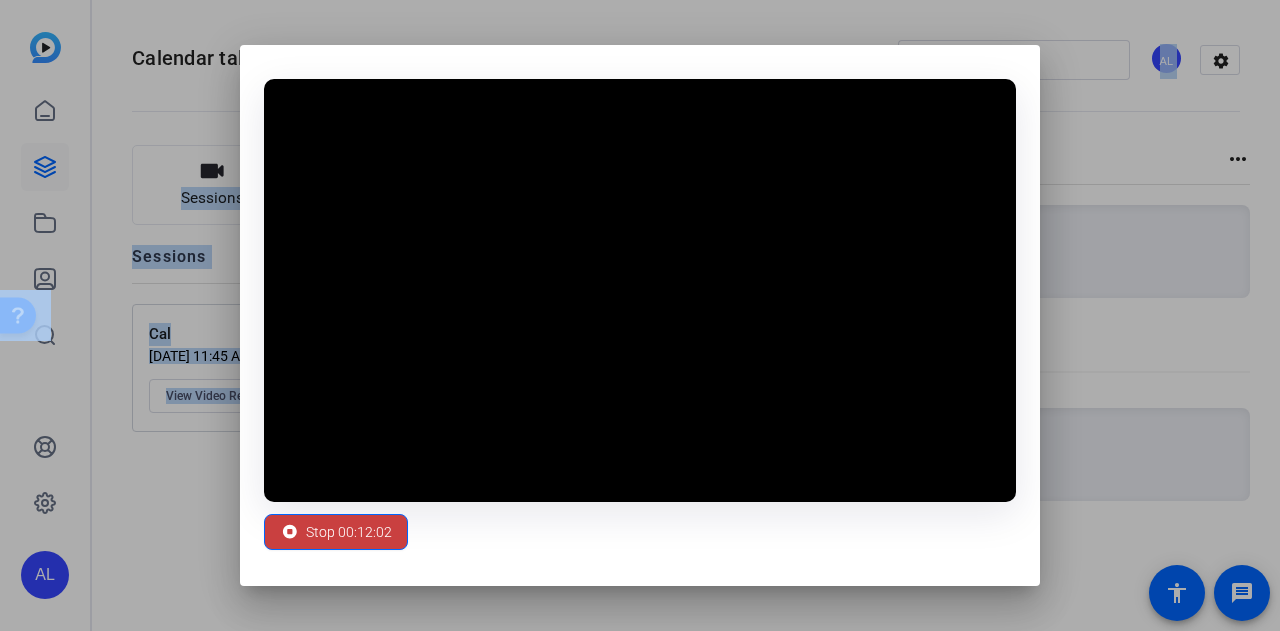 click on "Stop 00:12:02" at bounding box center [349, 532] 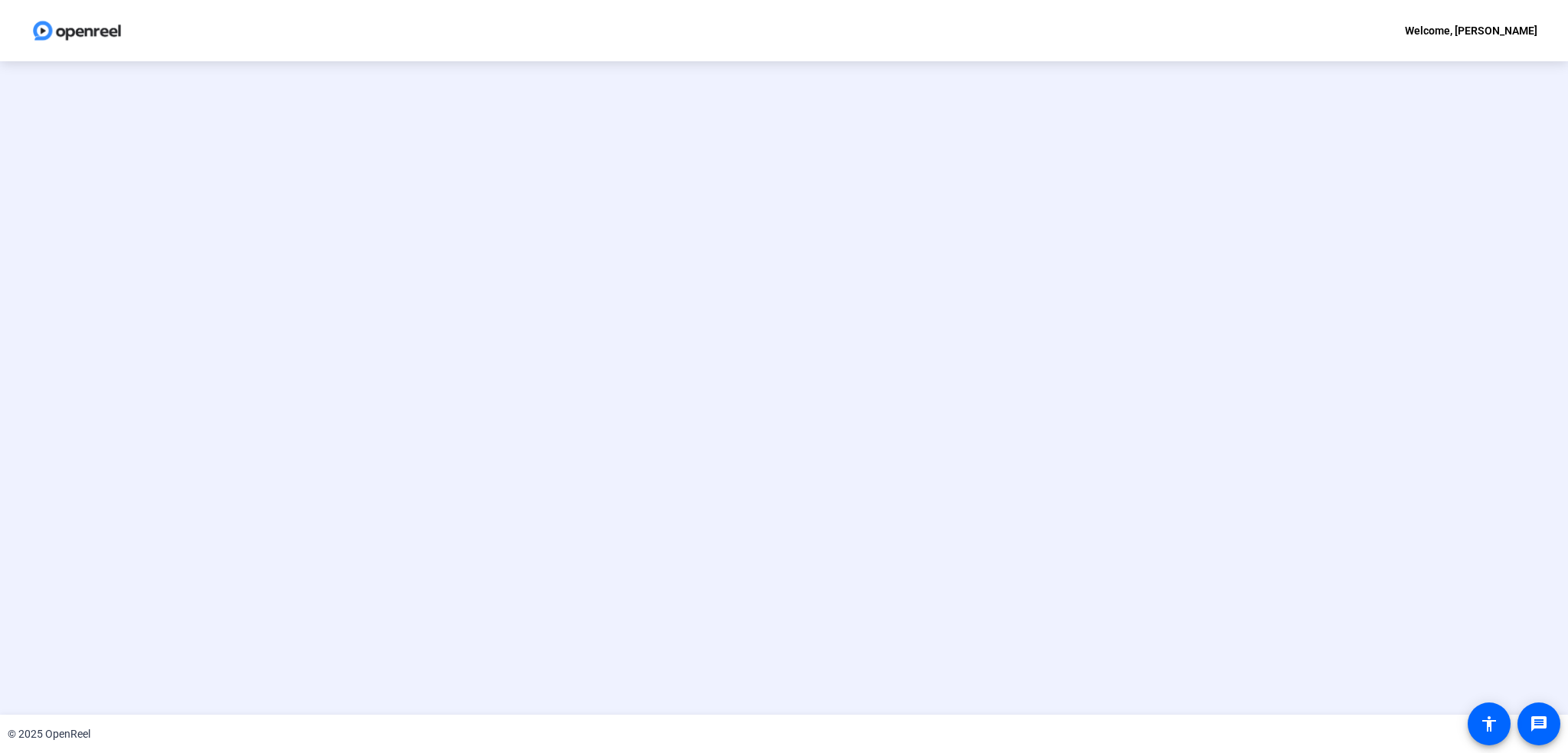 scroll, scrollTop: 0, scrollLeft: 0, axis: both 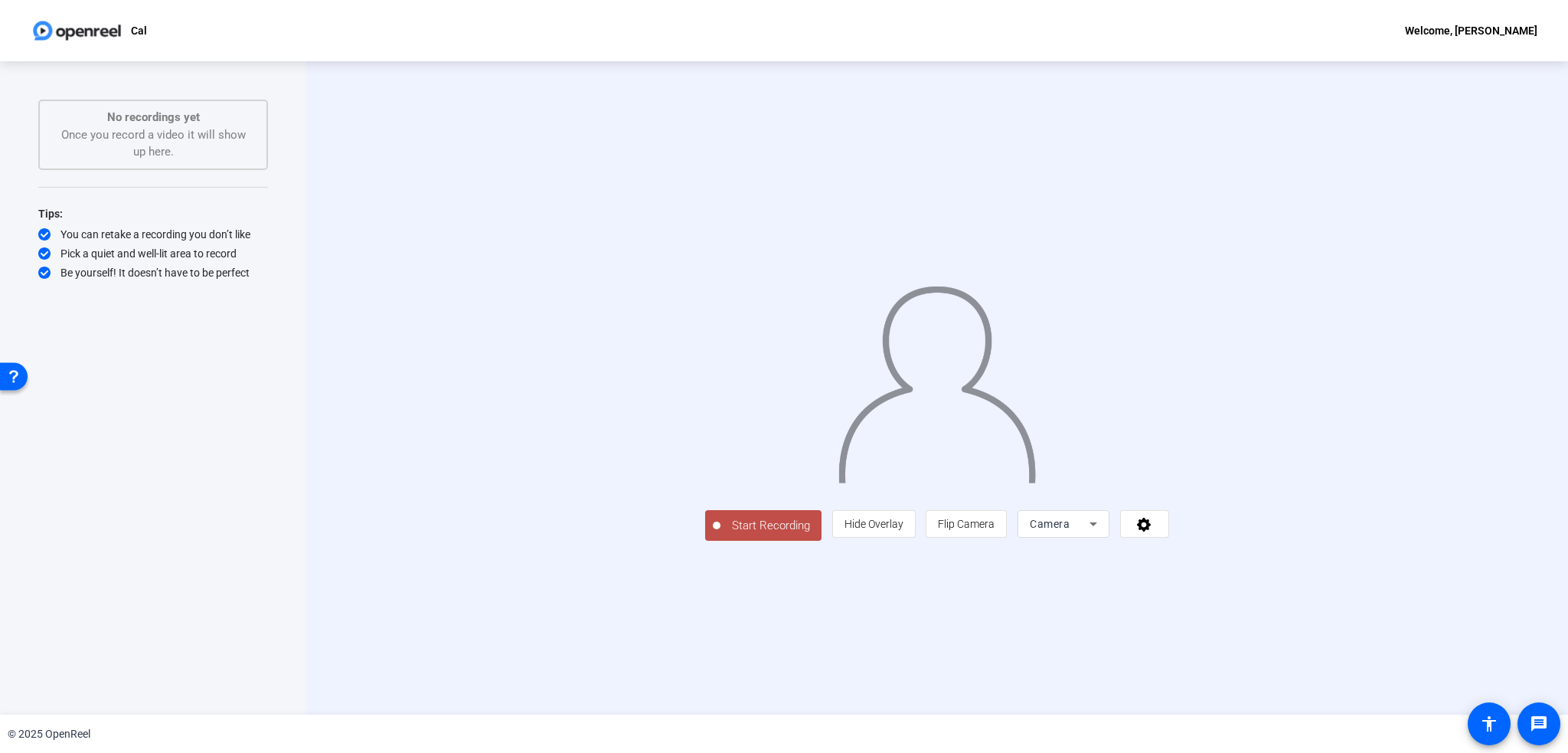 click on "Camera" at bounding box center [1060, 524] 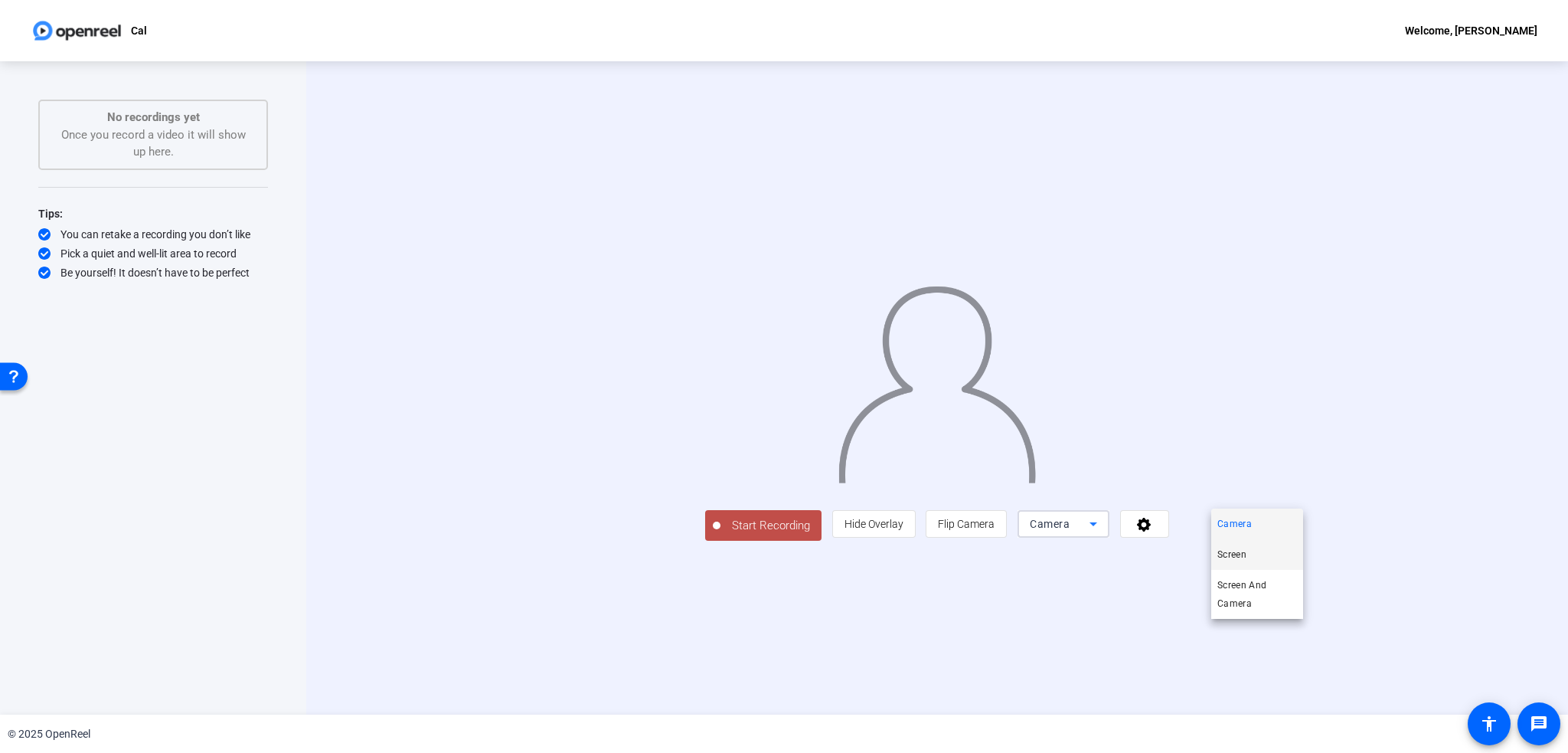 click on "Screen" at bounding box center (1232, 555) 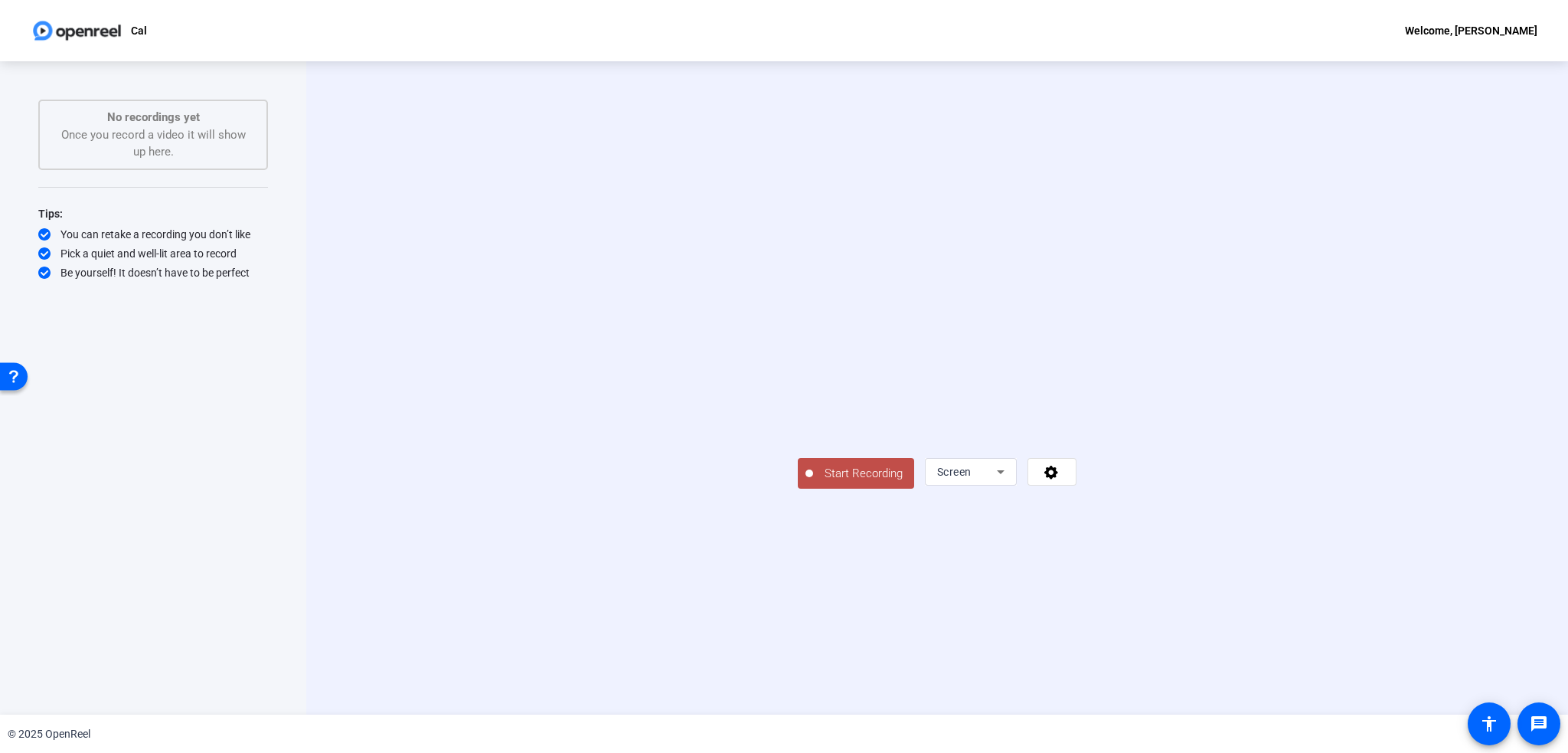 click on "Start Recording  Screen" 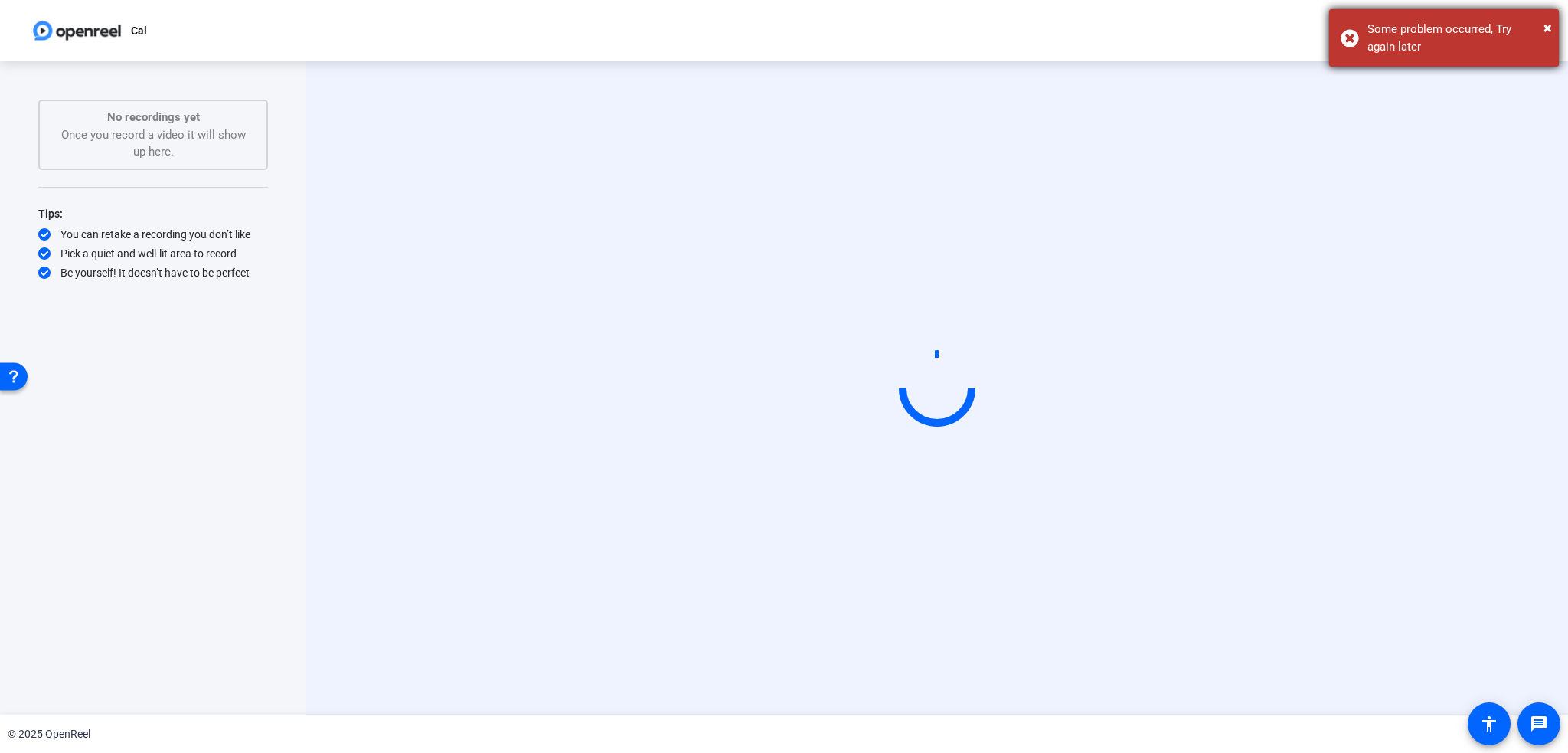 click on "Some problem occurred, Try again later" at bounding box center [1457, 38] 